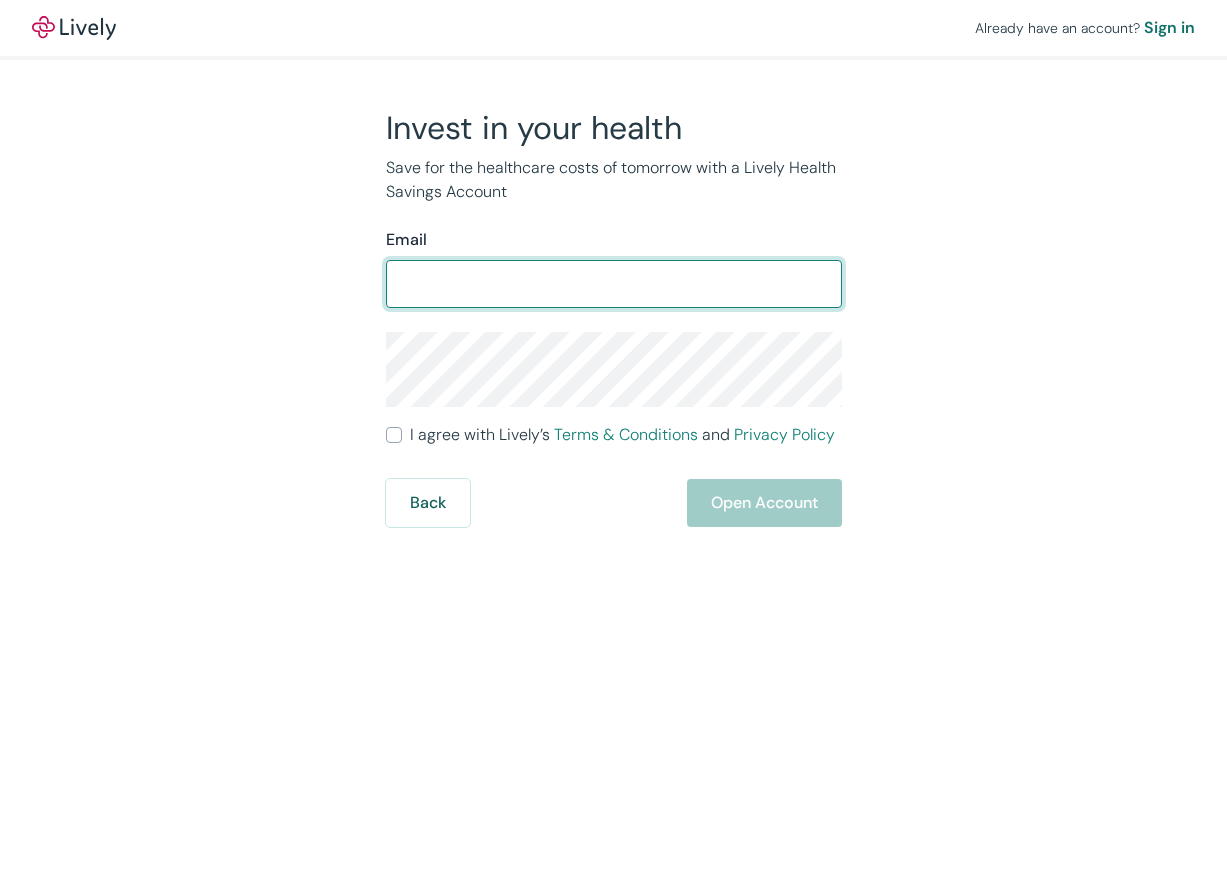 scroll, scrollTop: 0, scrollLeft: 0, axis: both 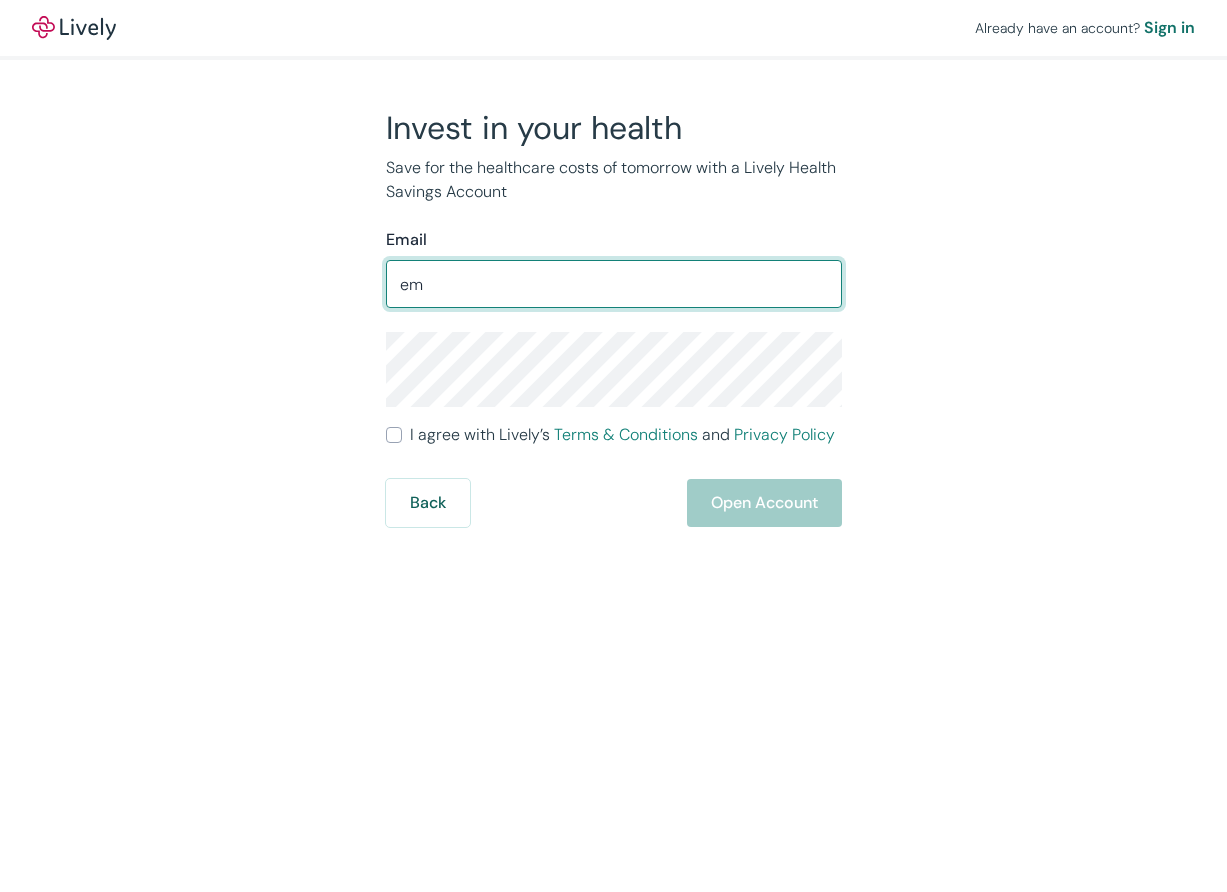 type on "e" 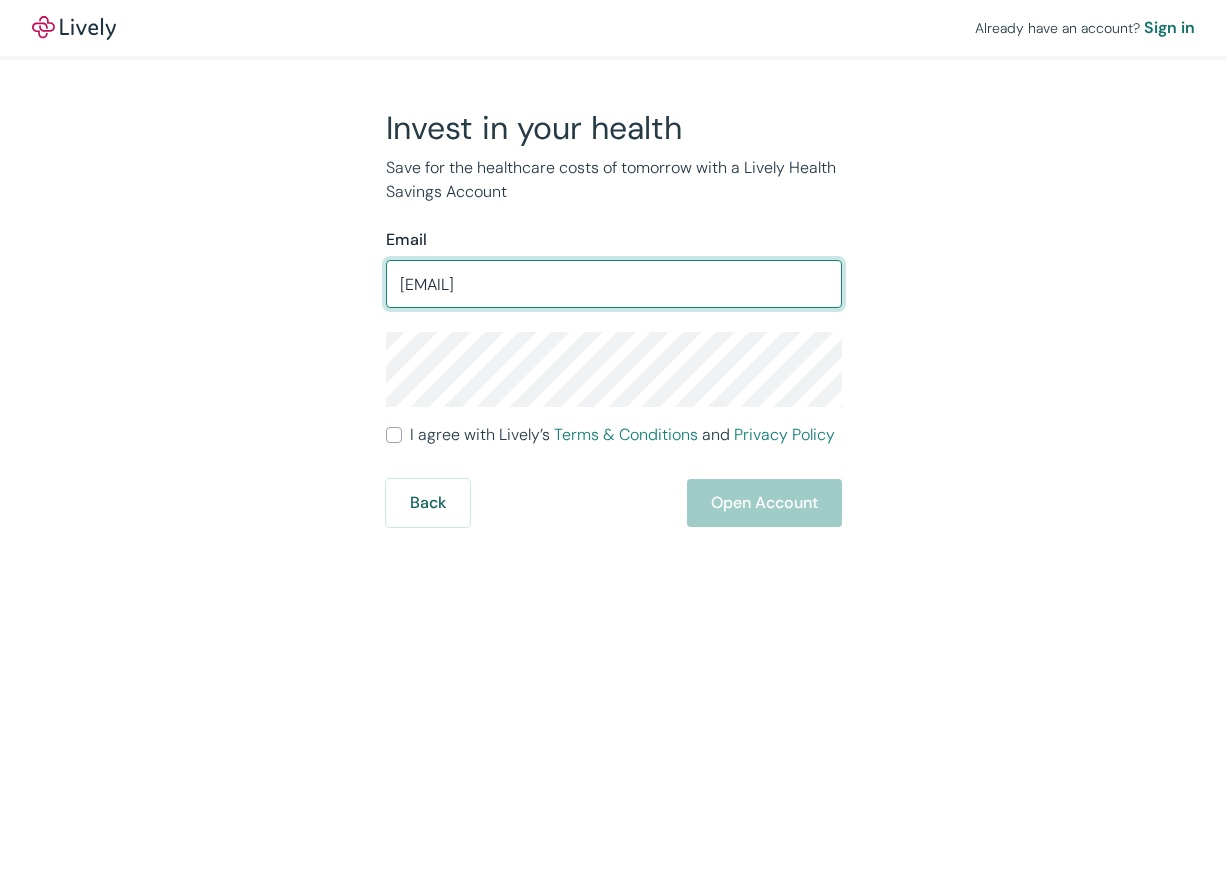 type on "[EMAIL]" 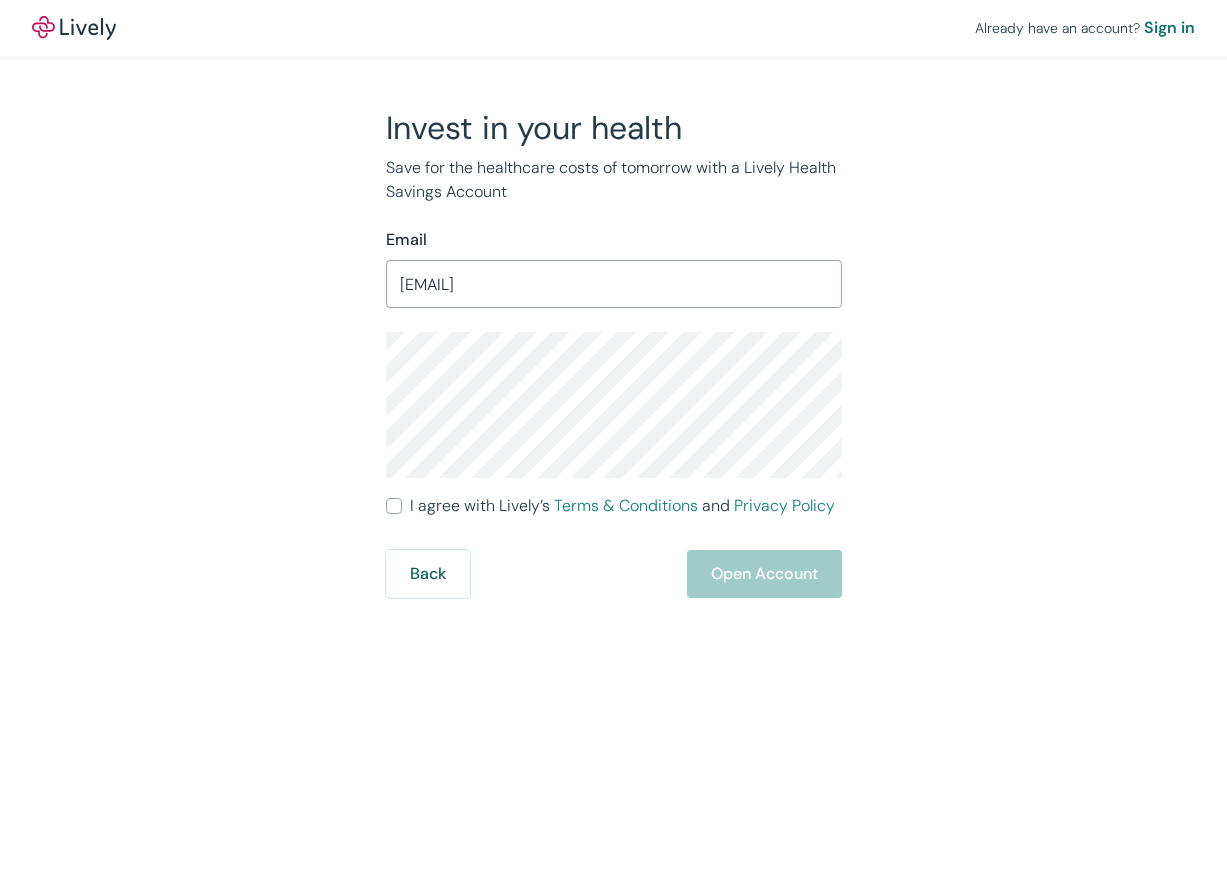 click on "I agree with Lively’s   Terms & Conditions   and   Privacy Policy" at bounding box center [394, 506] 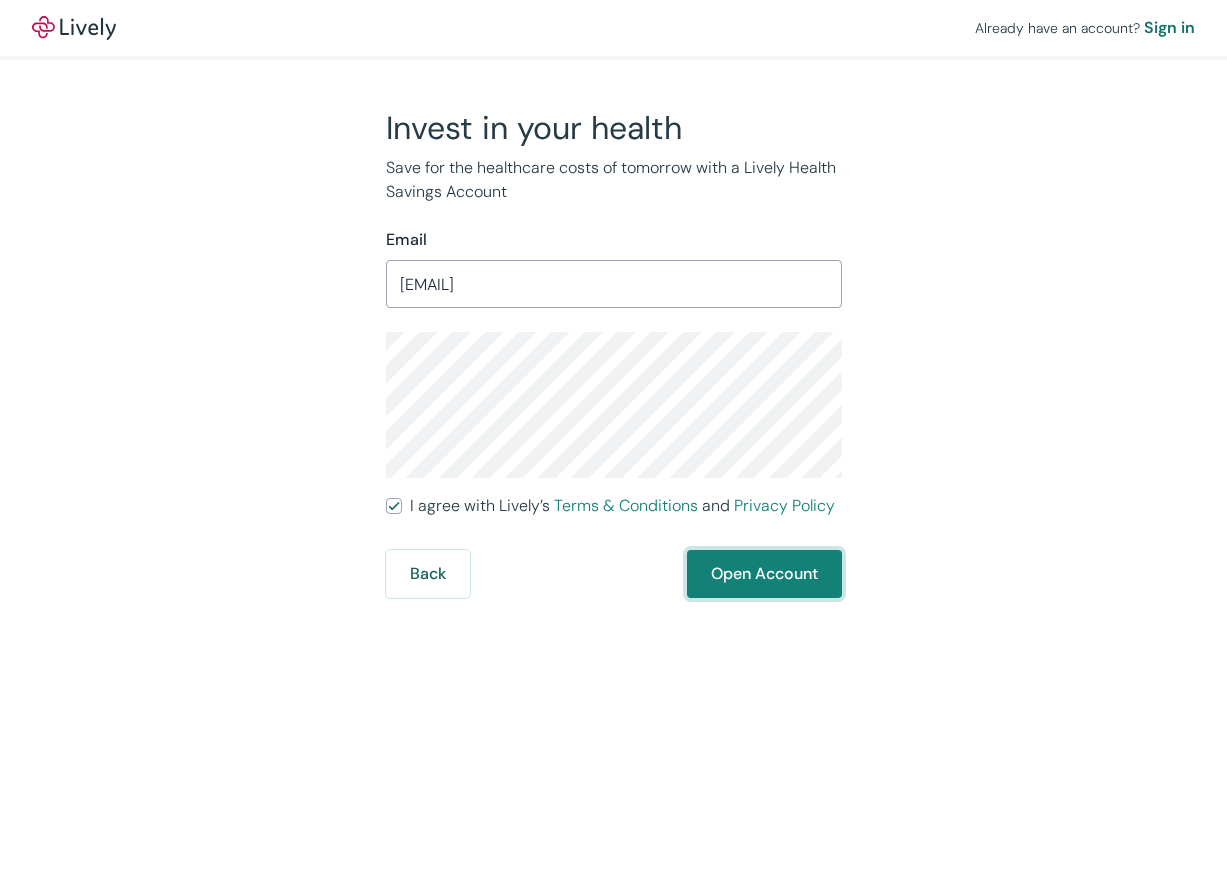 click on "Open Account" at bounding box center [764, 574] 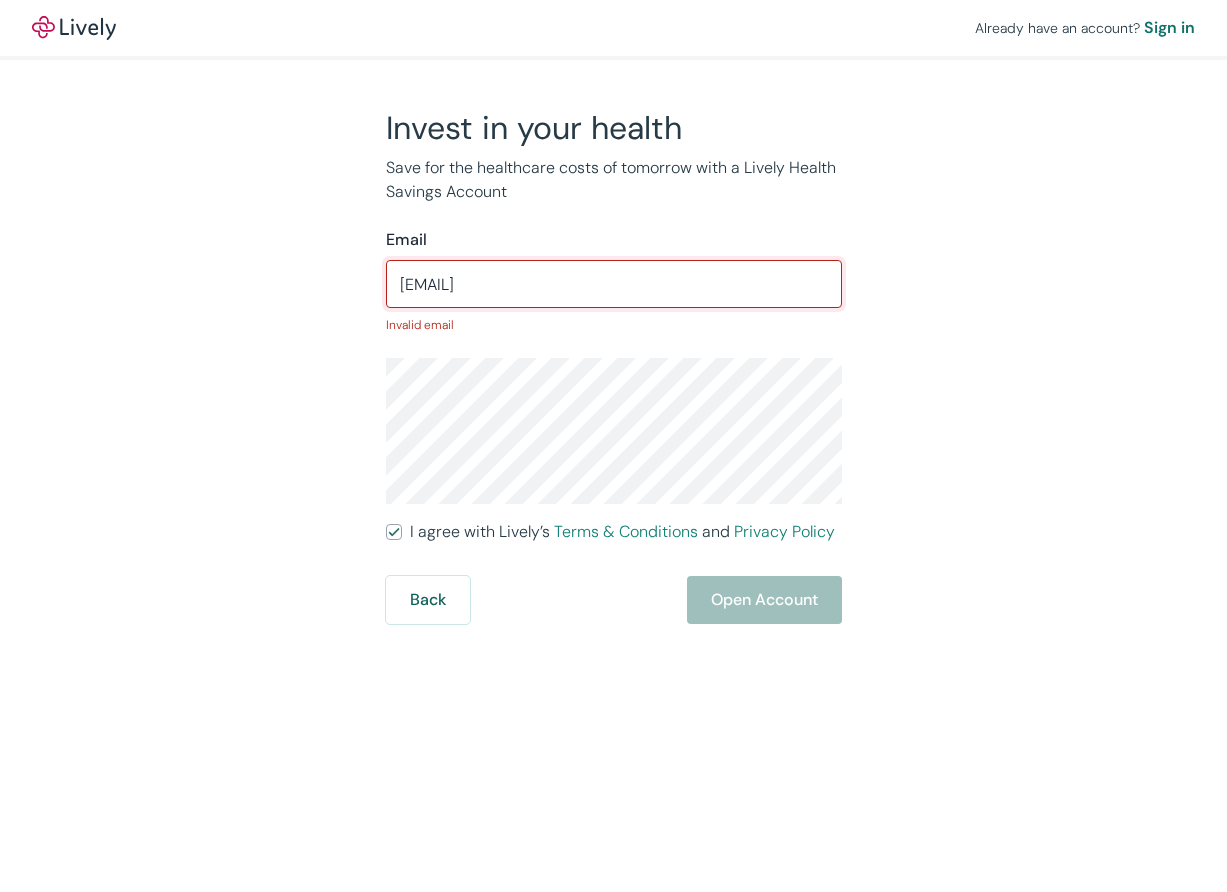 type on "[EMAIL]" 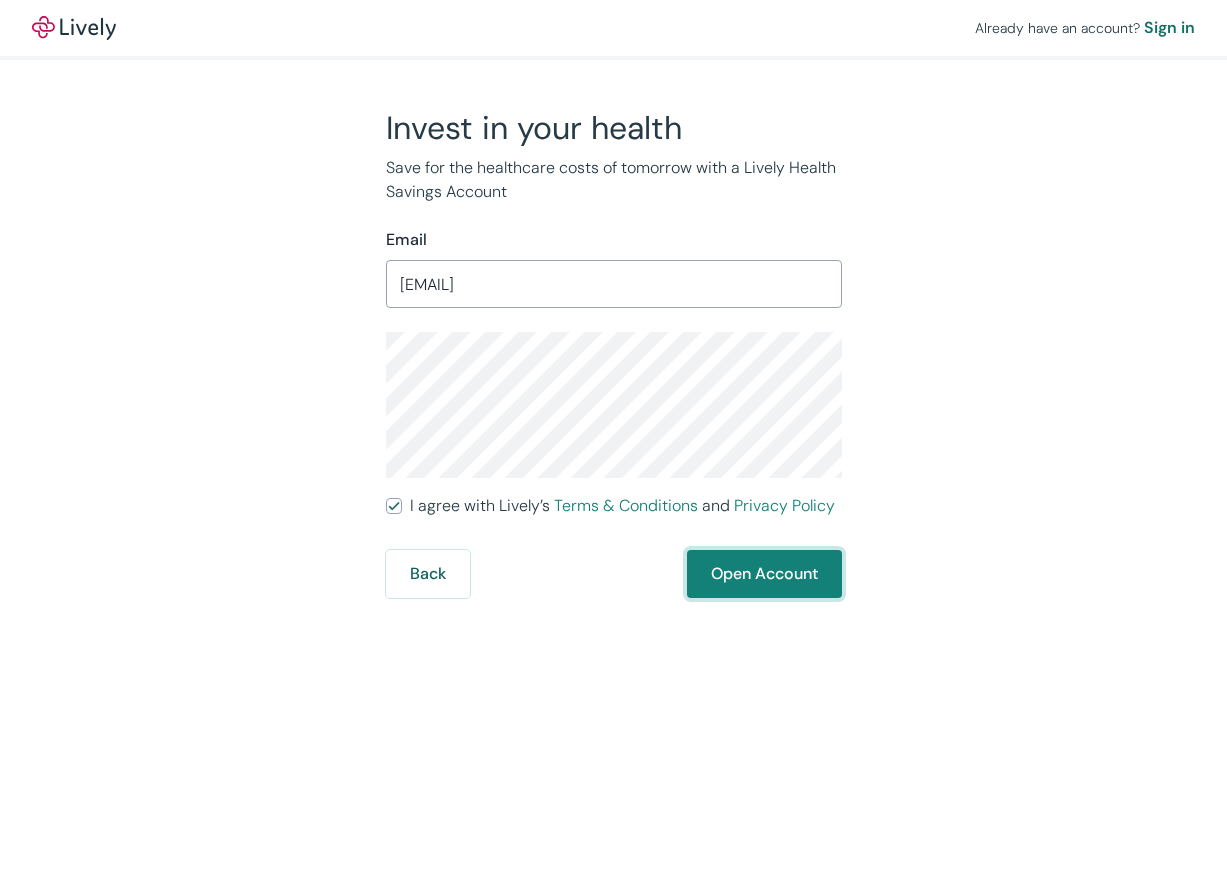 click on "Open Account" at bounding box center [764, 574] 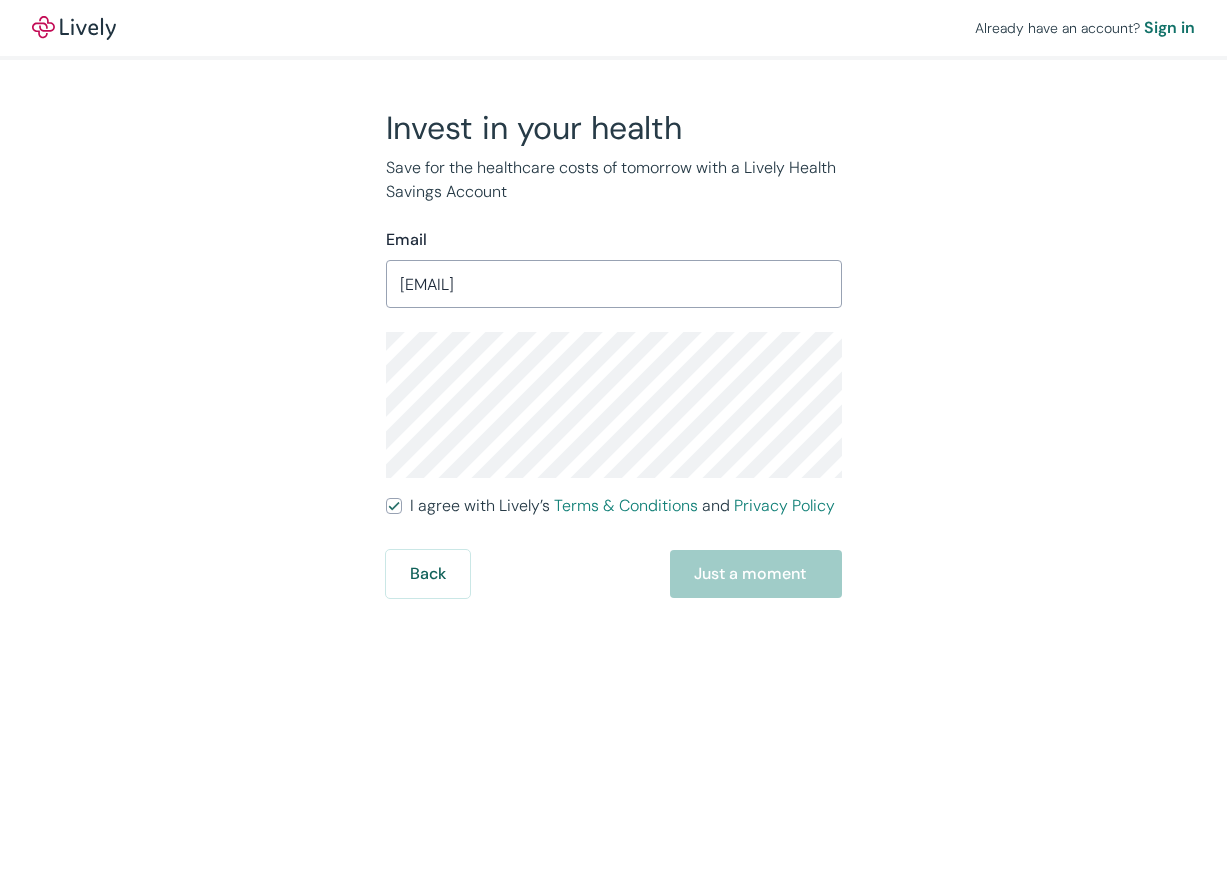 click on "Already have an account?   Sign in Invest in your health Save for the healthcare costs of tomorrow with a Lively Health Savings Account Email jakebrowning@gmail.com ​ I agree with Lively’s   Terms & Conditions   and   Privacy Policy Back Just a moment" at bounding box center [613, 446] 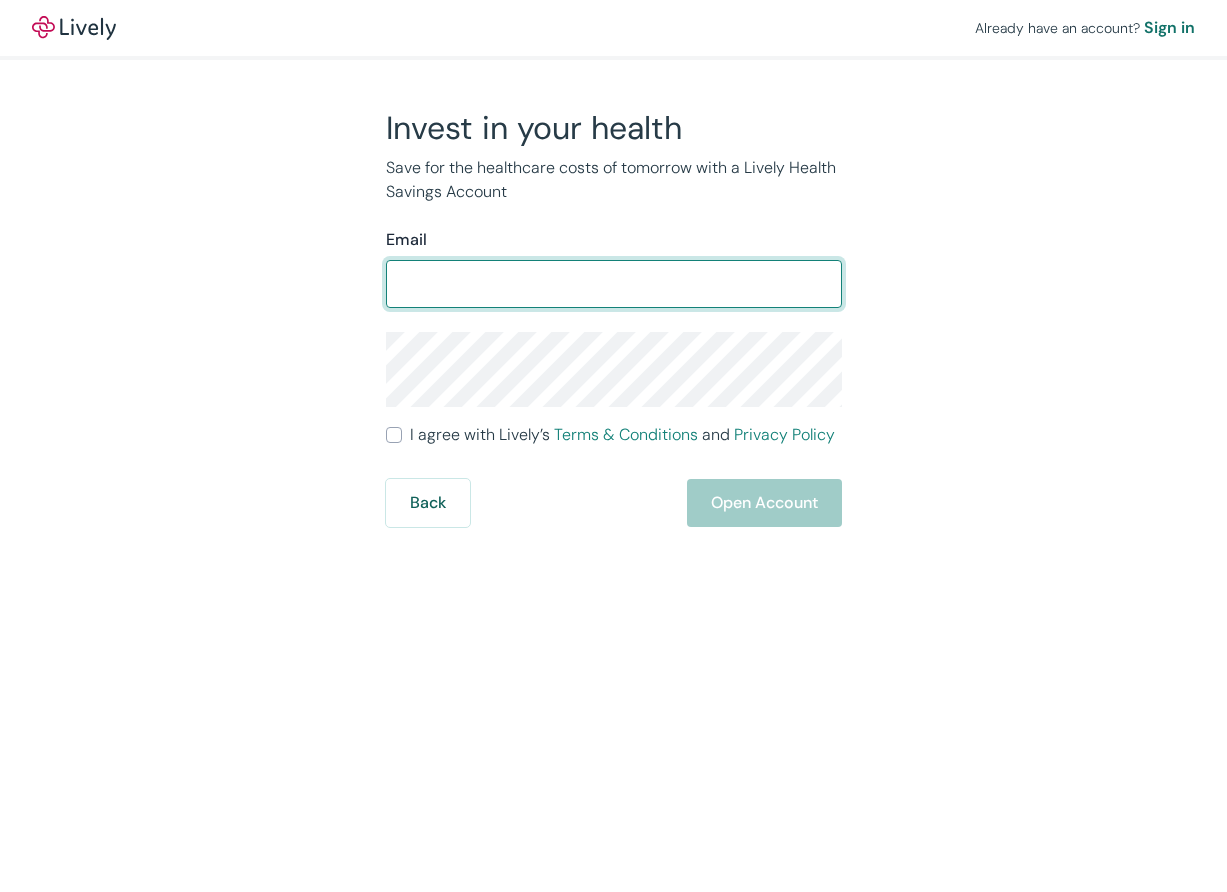 scroll, scrollTop: 0, scrollLeft: 0, axis: both 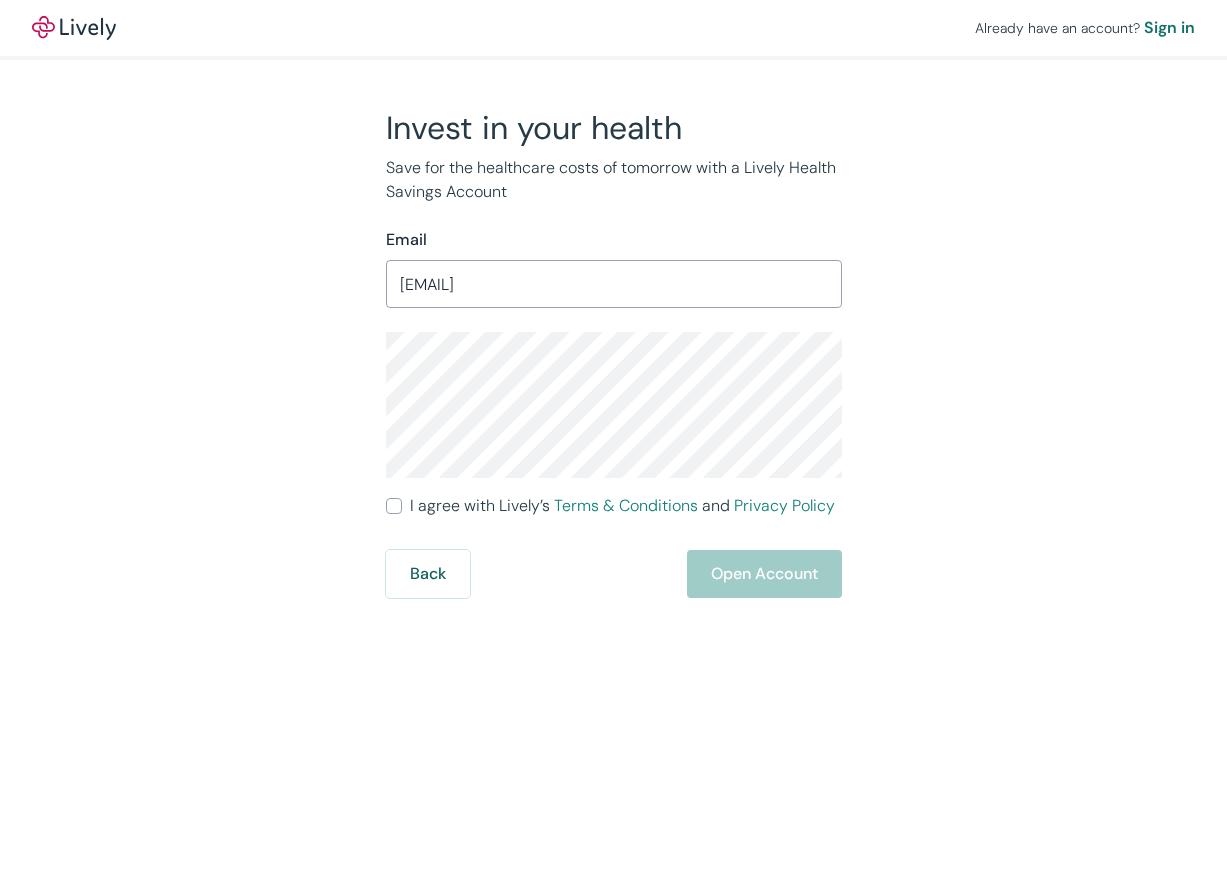 click on "I agree with Lively’s   Terms & Conditions   and   Privacy Policy" at bounding box center [394, 506] 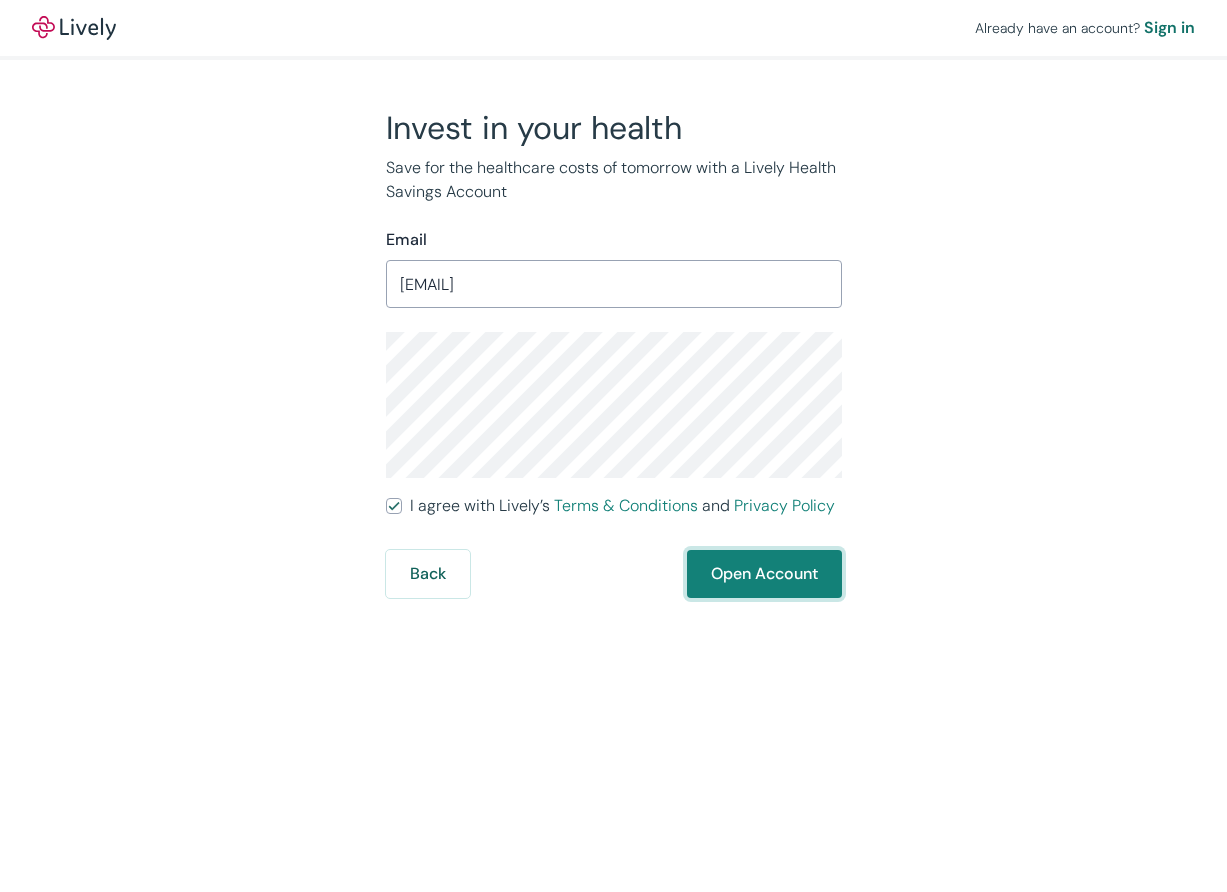 click on "Open Account" at bounding box center [764, 574] 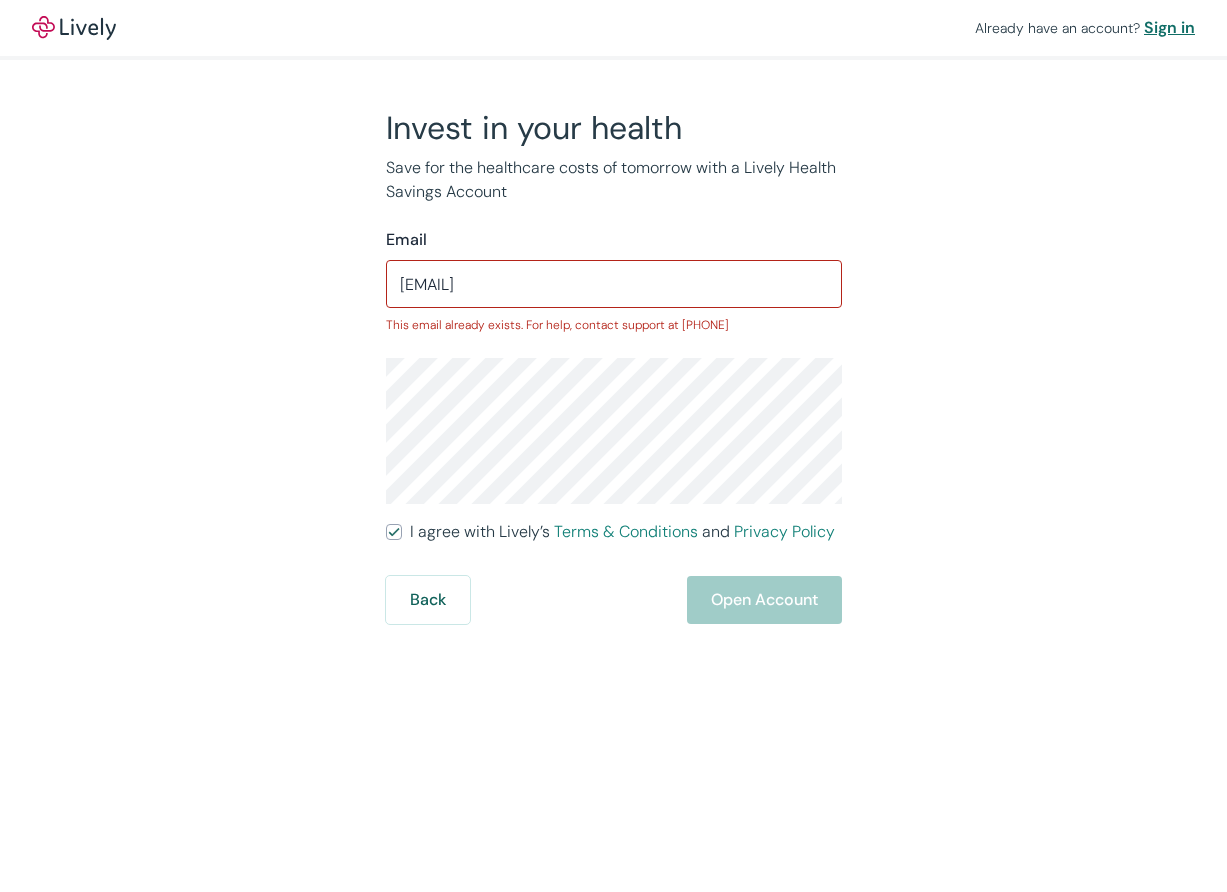 click on "Sign in" at bounding box center (1169, 28) 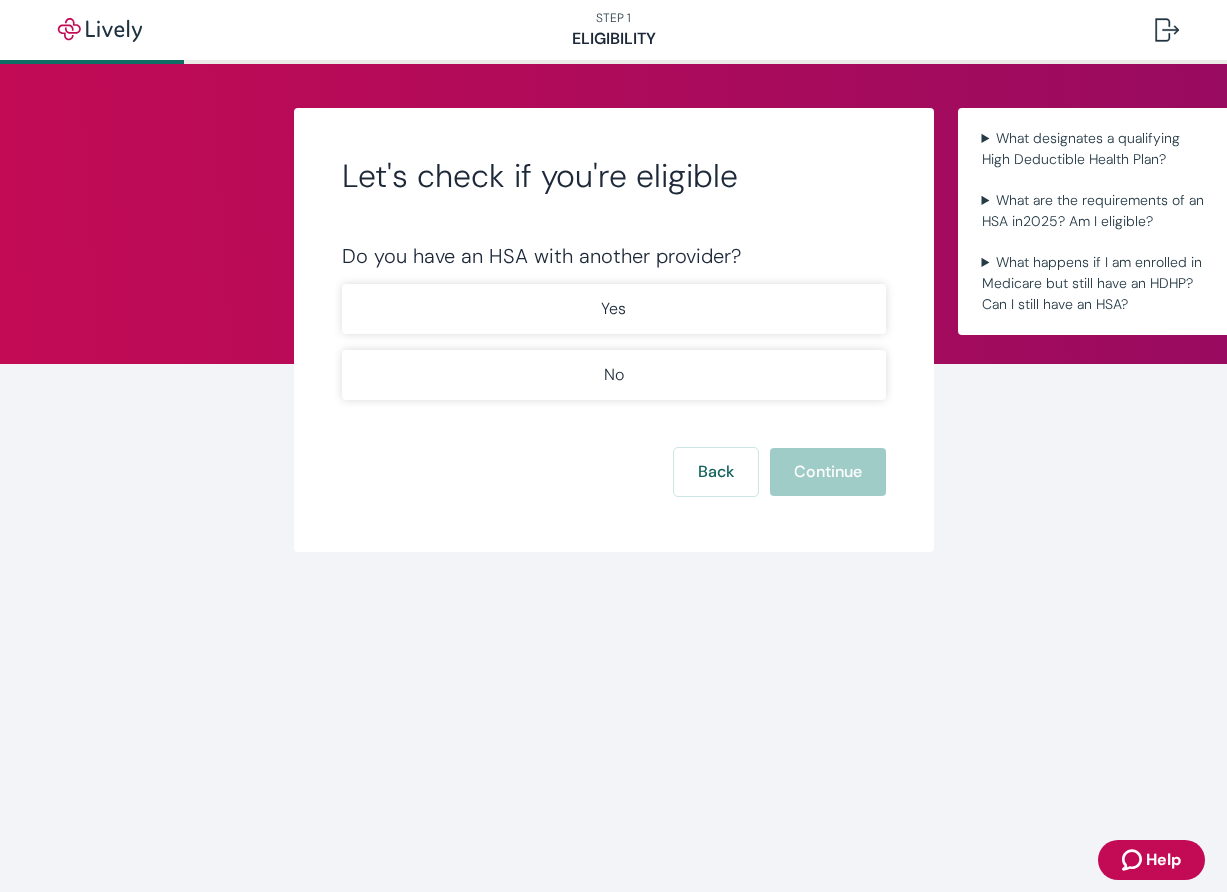 scroll, scrollTop: 0, scrollLeft: 0, axis: both 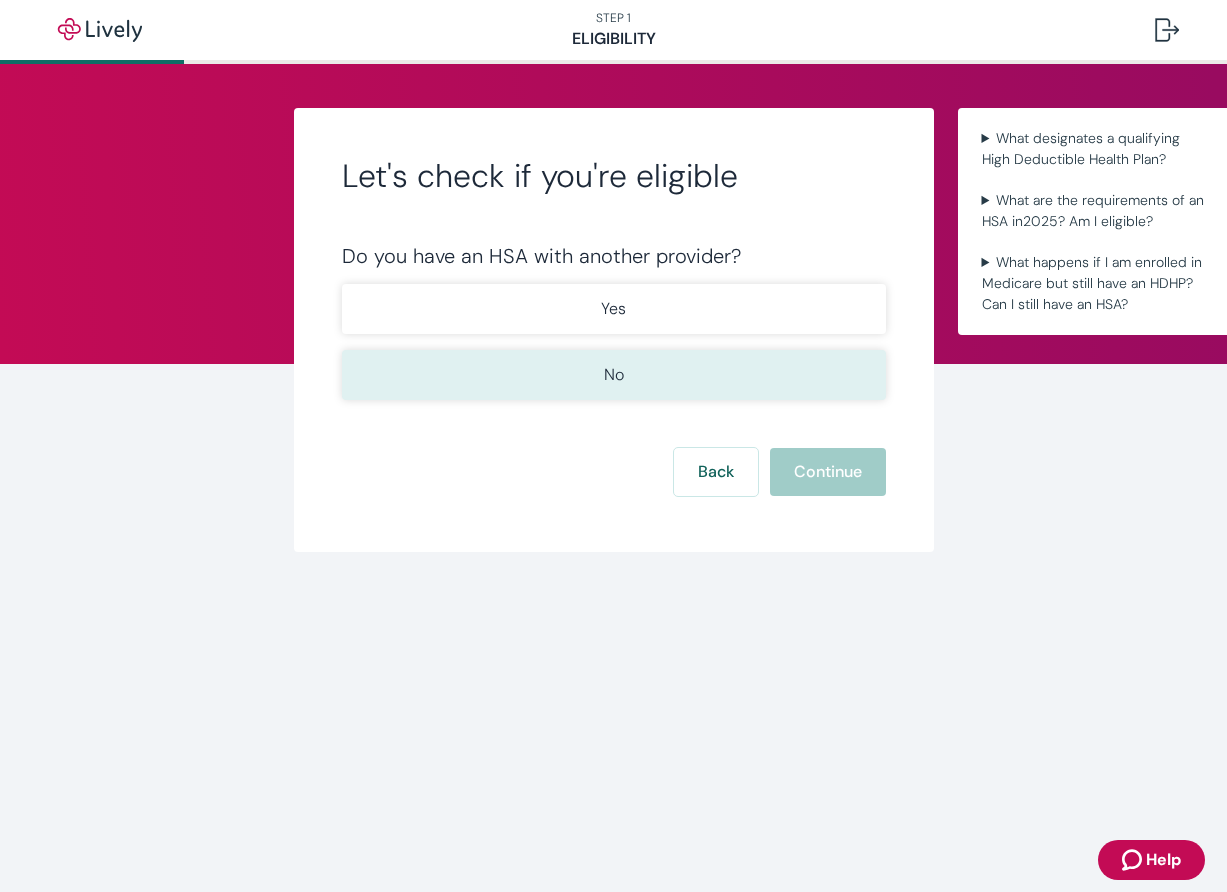 click on "No" at bounding box center (614, 375) 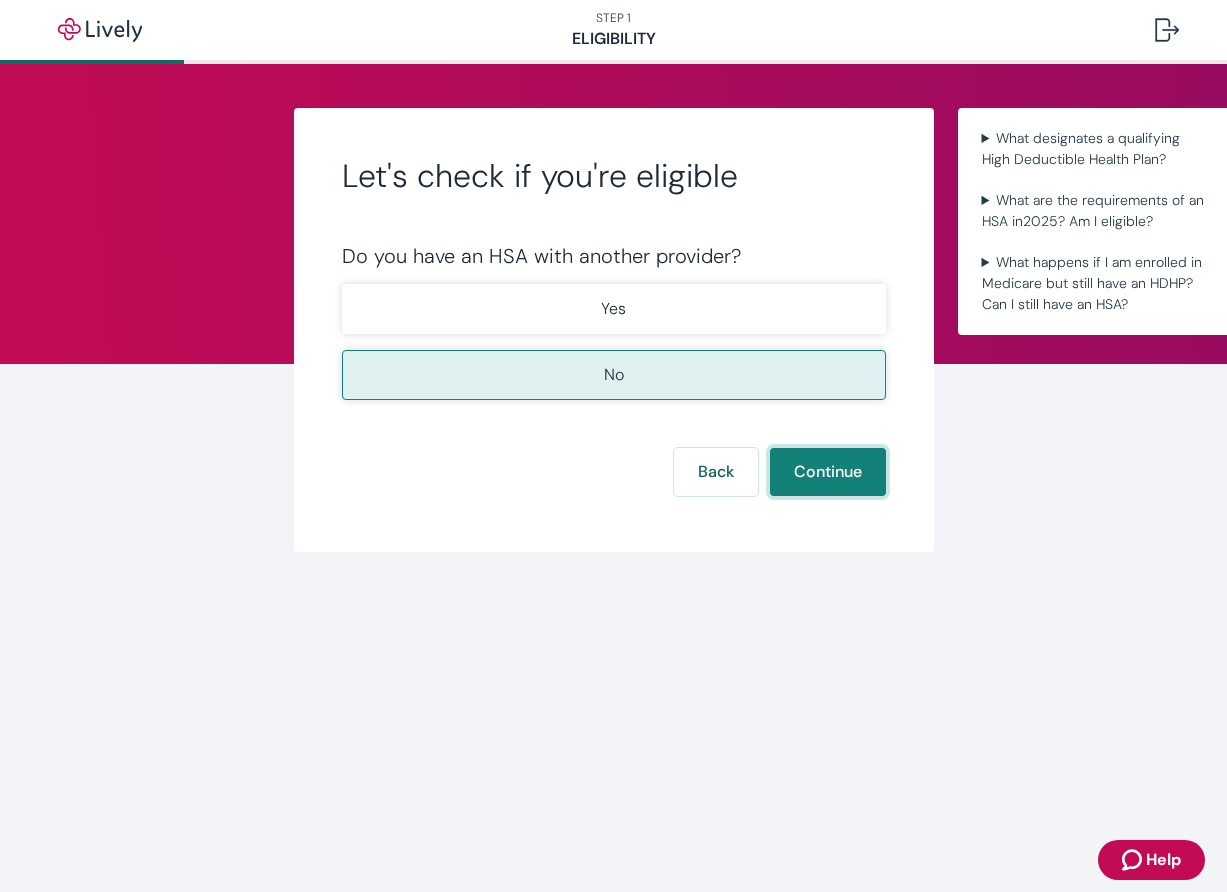 click on "Continue" at bounding box center [828, 472] 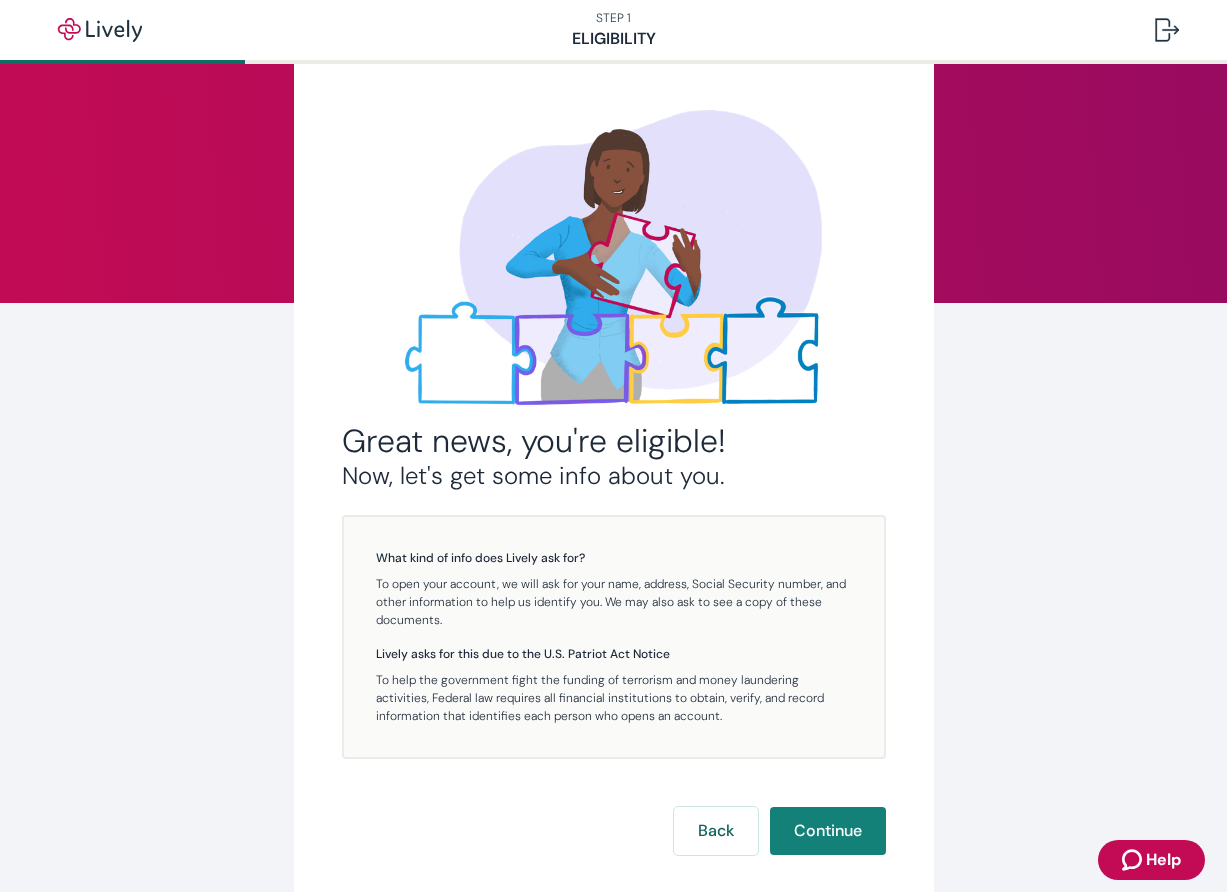 scroll, scrollTop: 176, scrollLeft: 0, axis: vertical 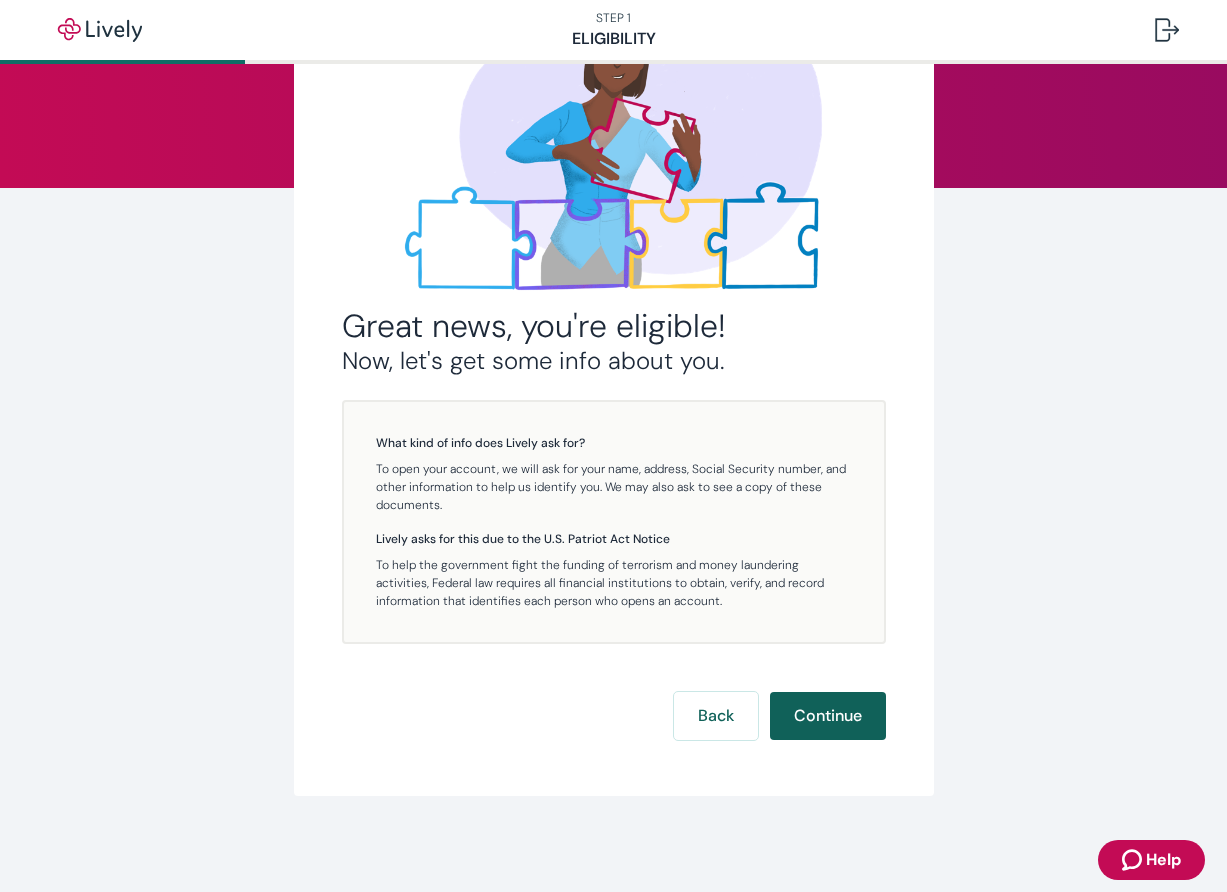 click on "Continue" at bounding box center (828, 716) 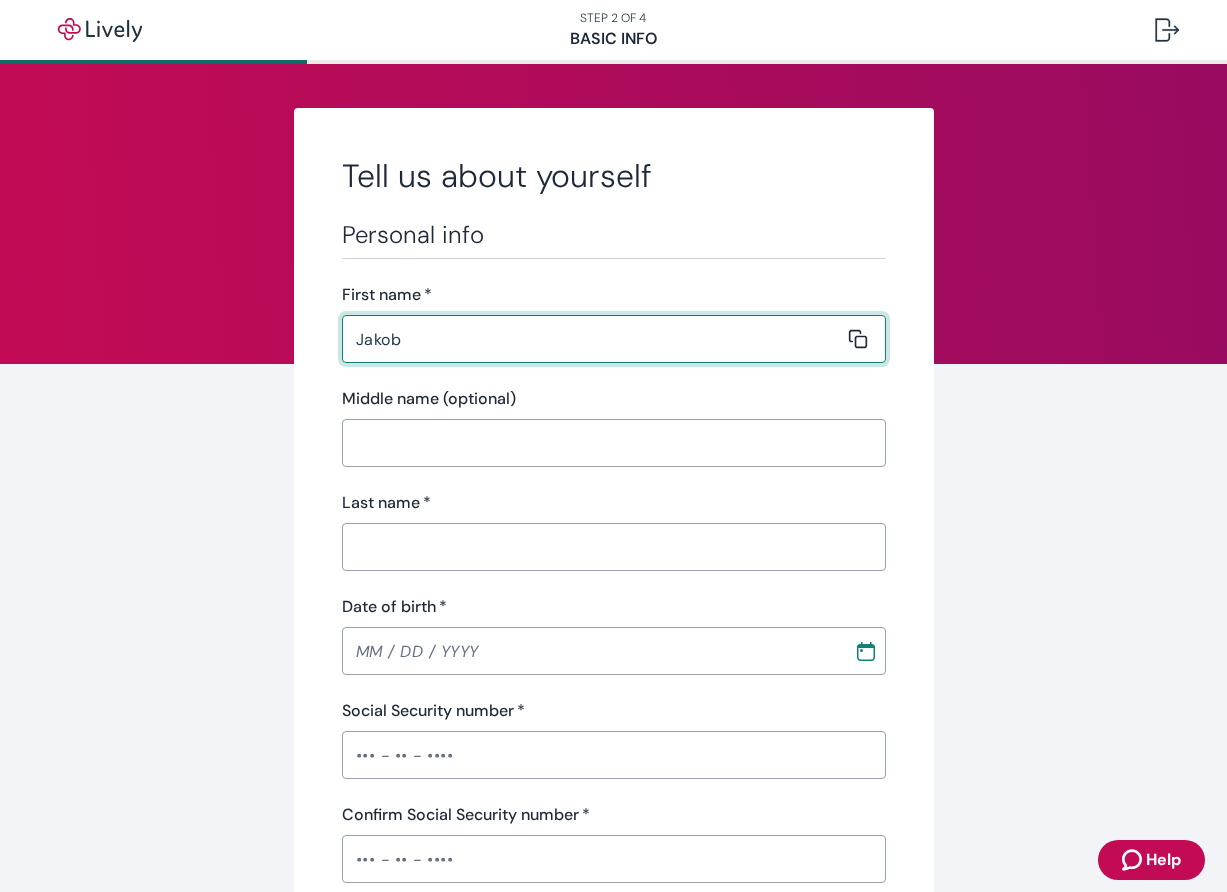 type on "Jakob" 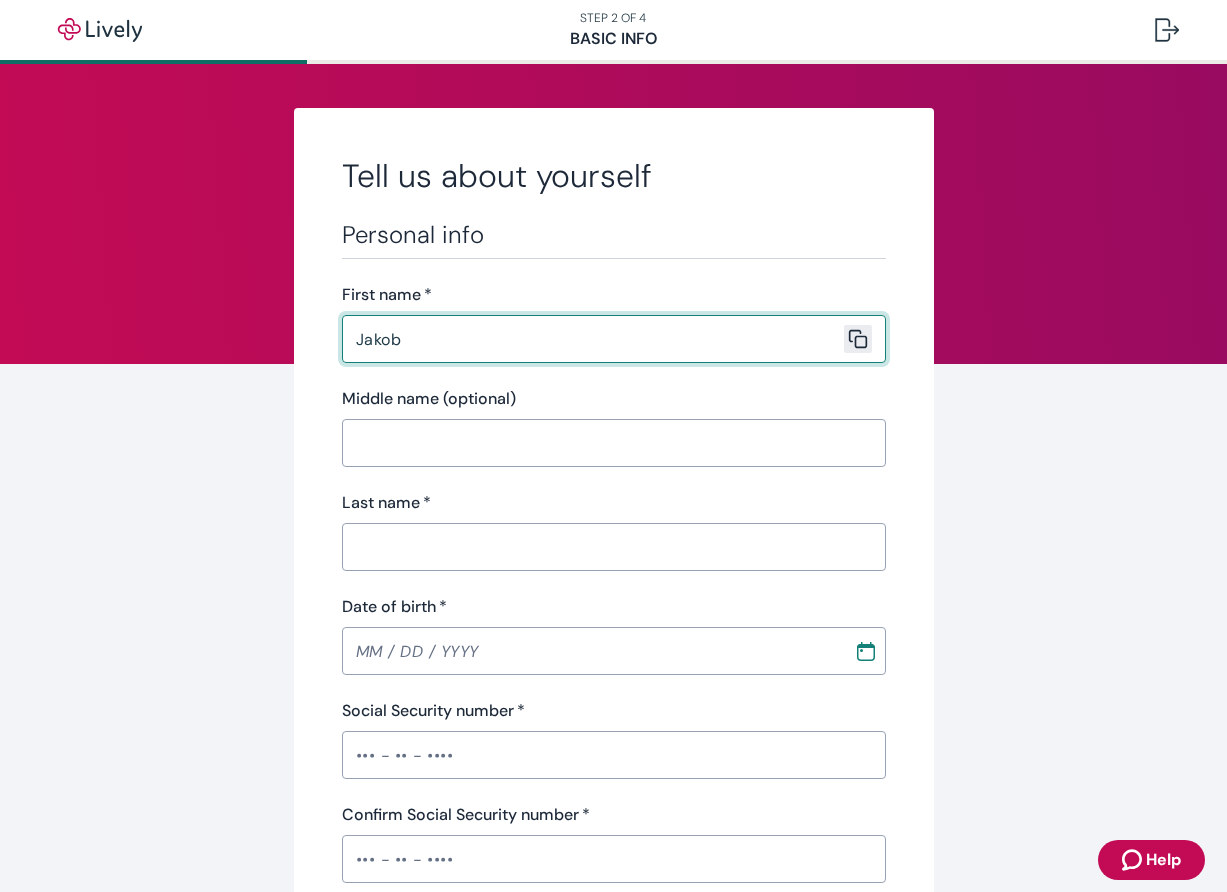 type 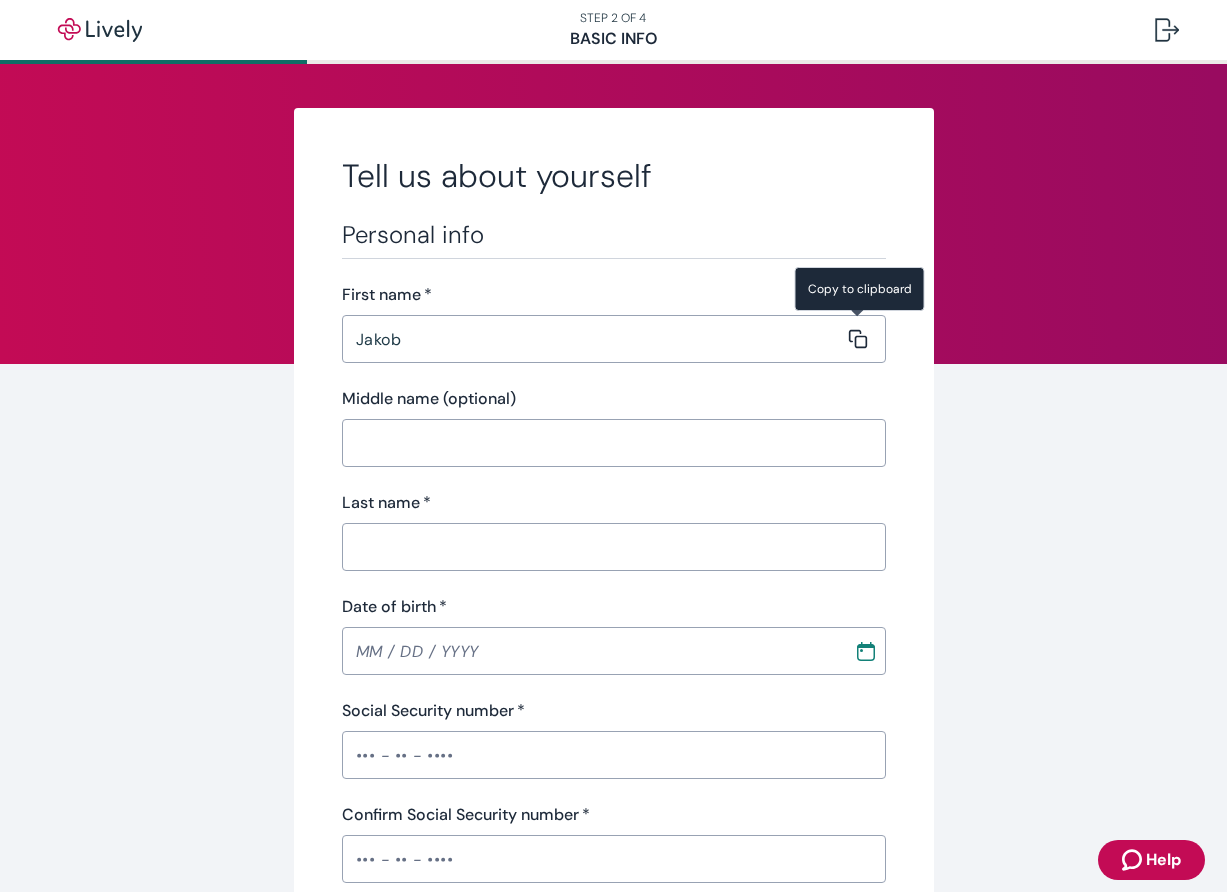 click on "Last name   *" at bounding box center (607, 547) 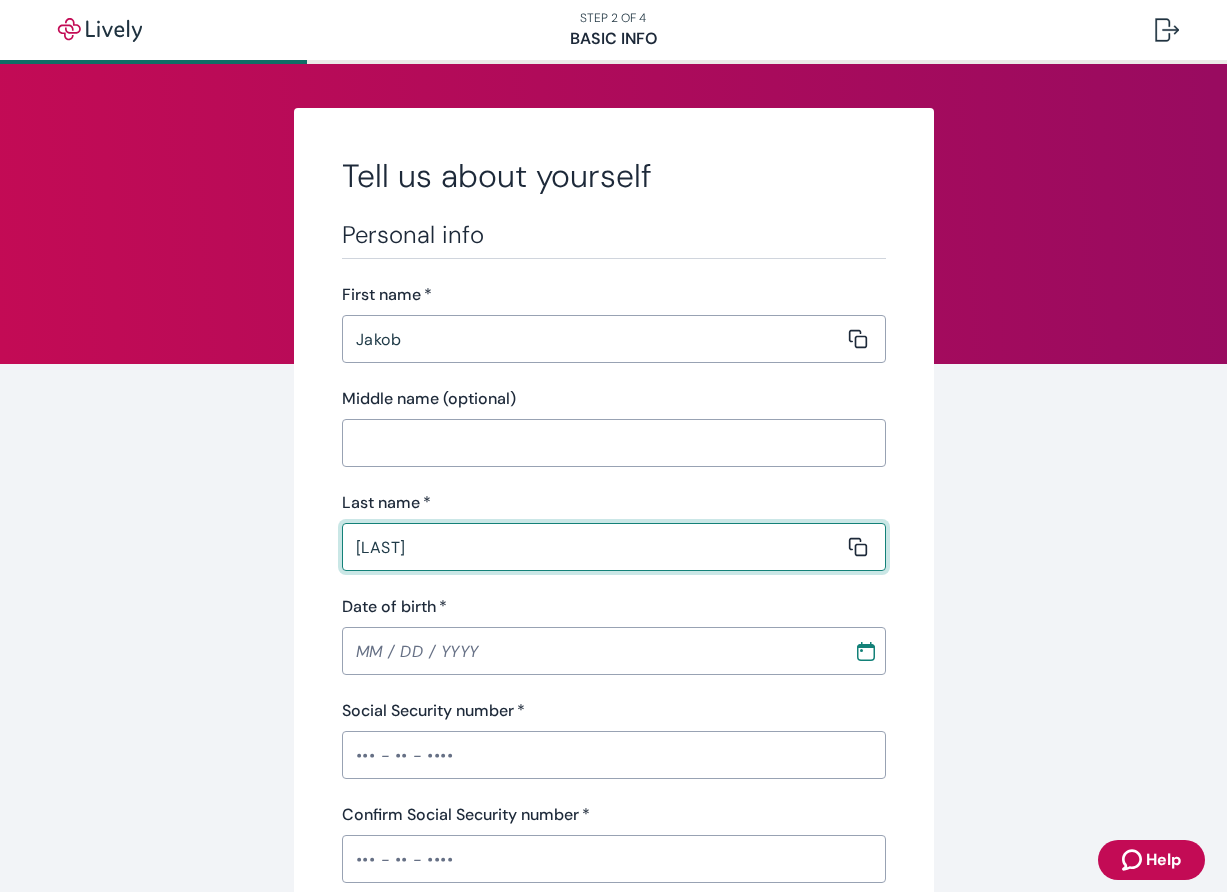 type on "[LAST]" 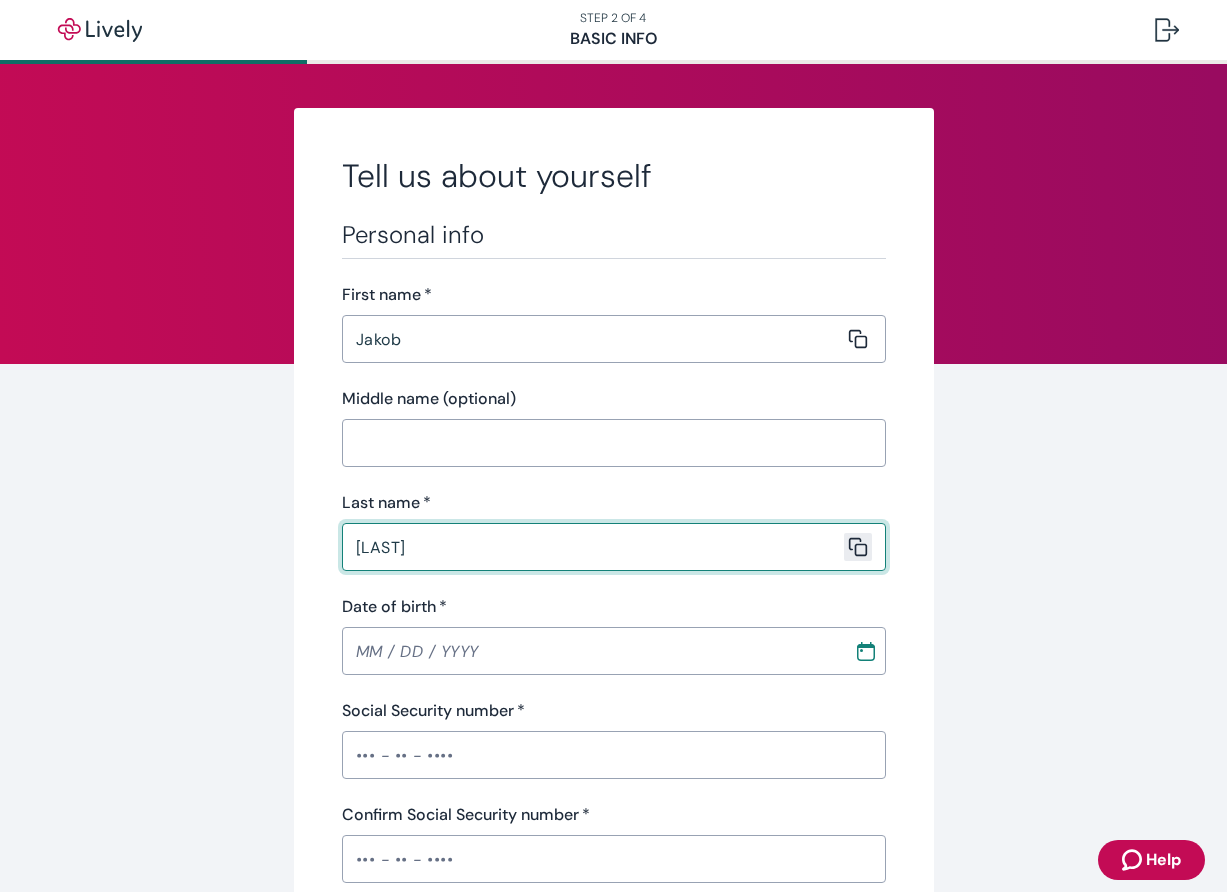 type 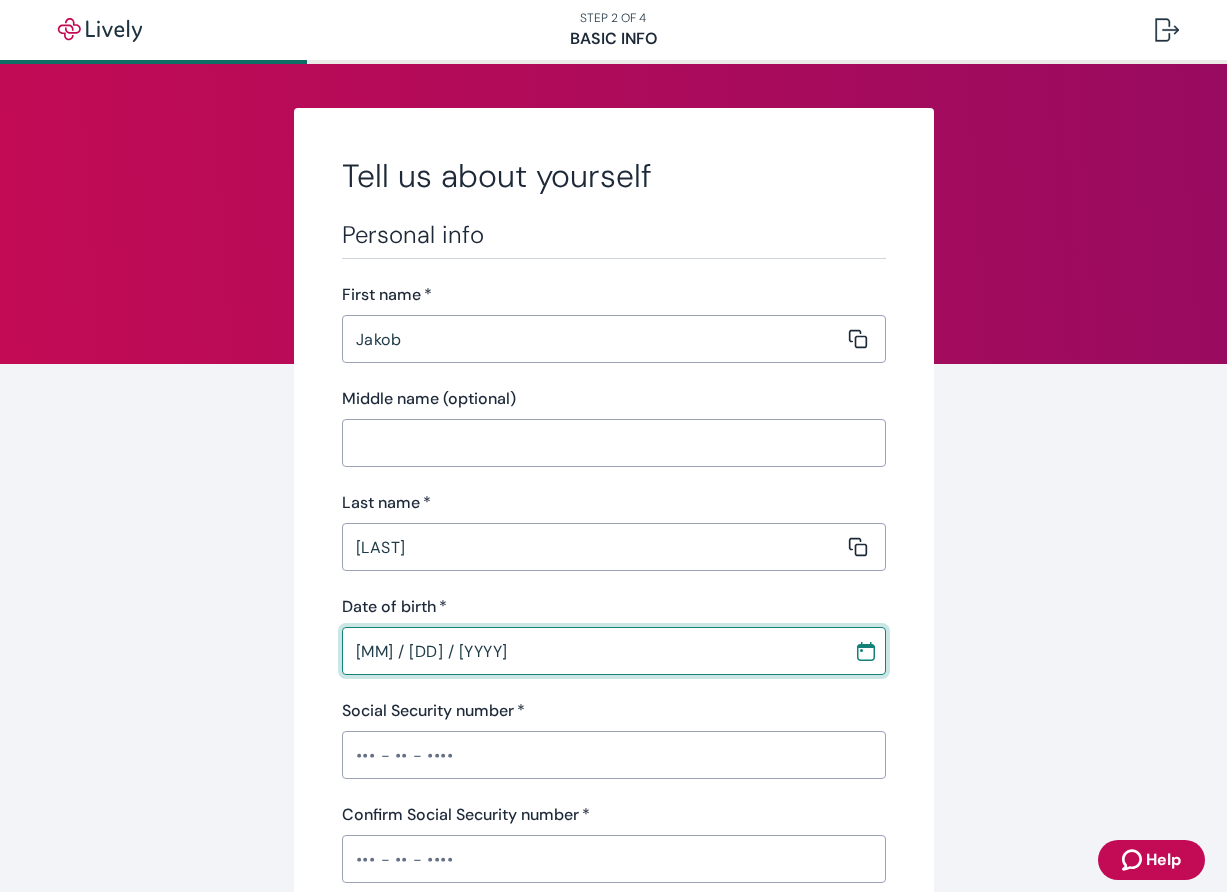 type on "[MM] / [DD] / [YYYY]" 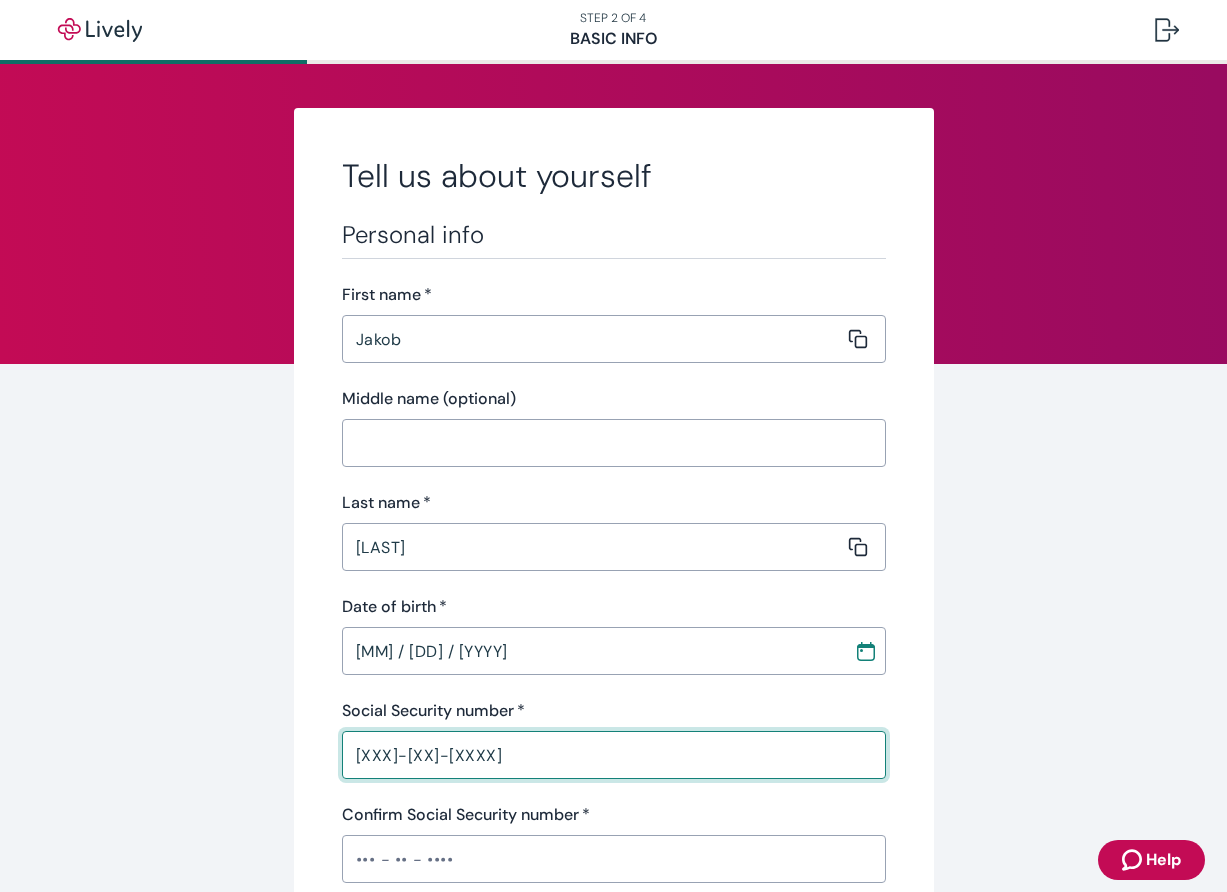 type on "[XXX]-[XX]-[XXXX]" 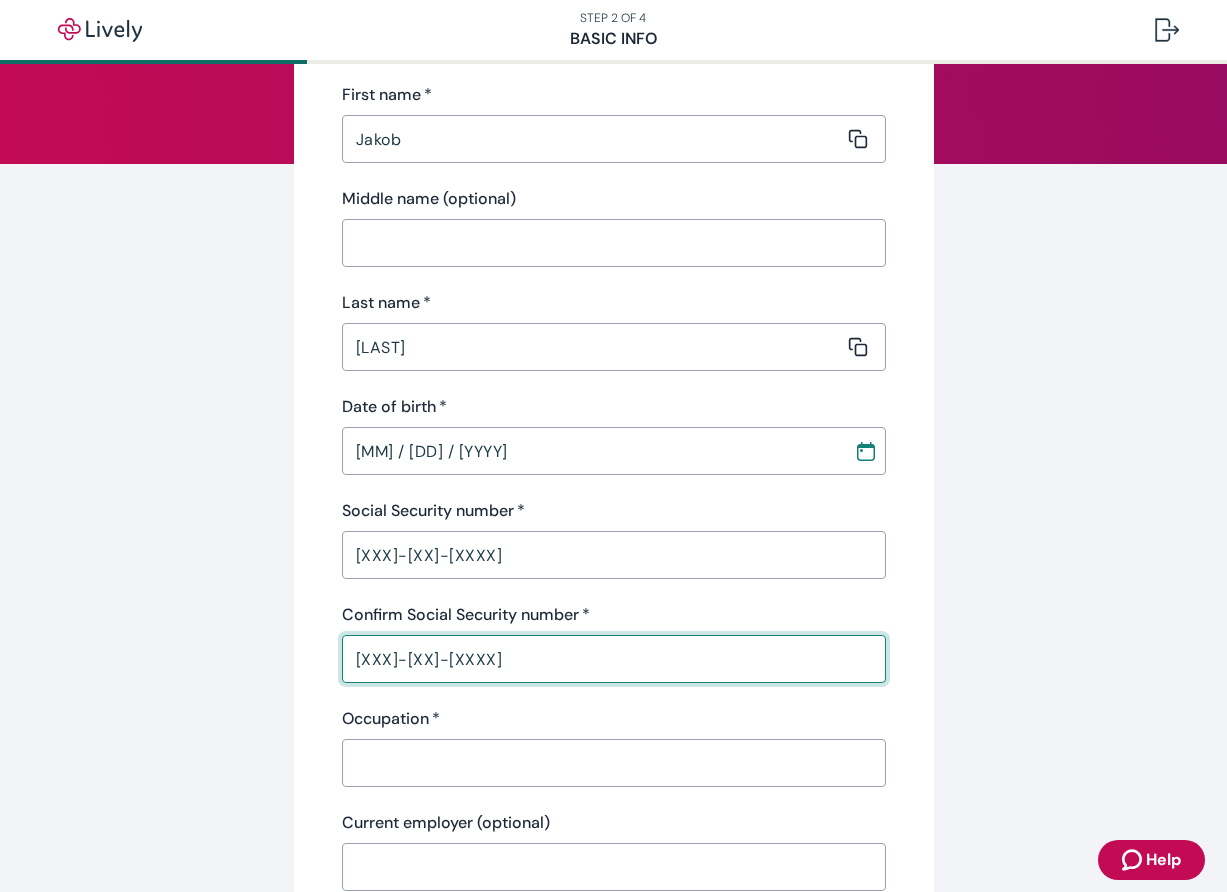 scroll, scrollTop: 204, scrollLeft: 0, axis: vertical 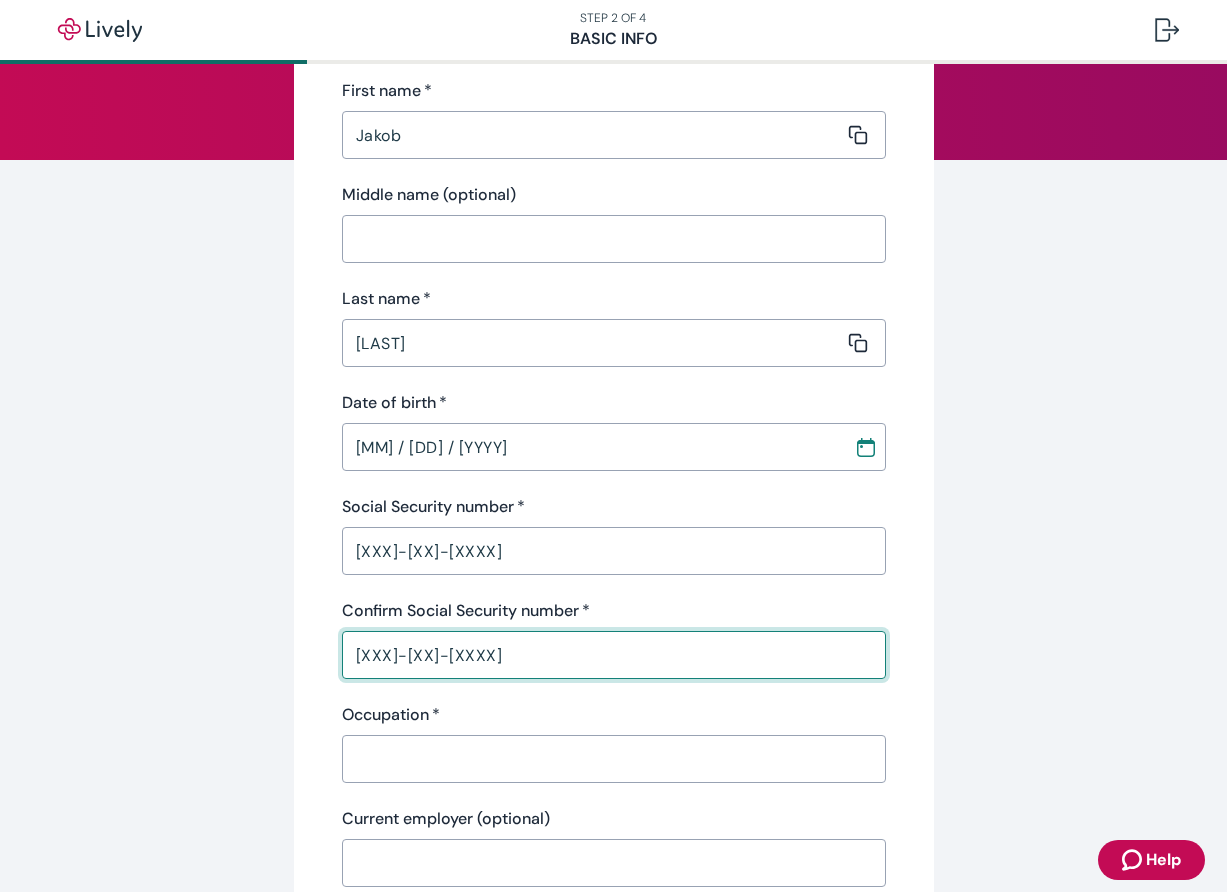 type on "[XXX]-[XX]-[XXXX]" 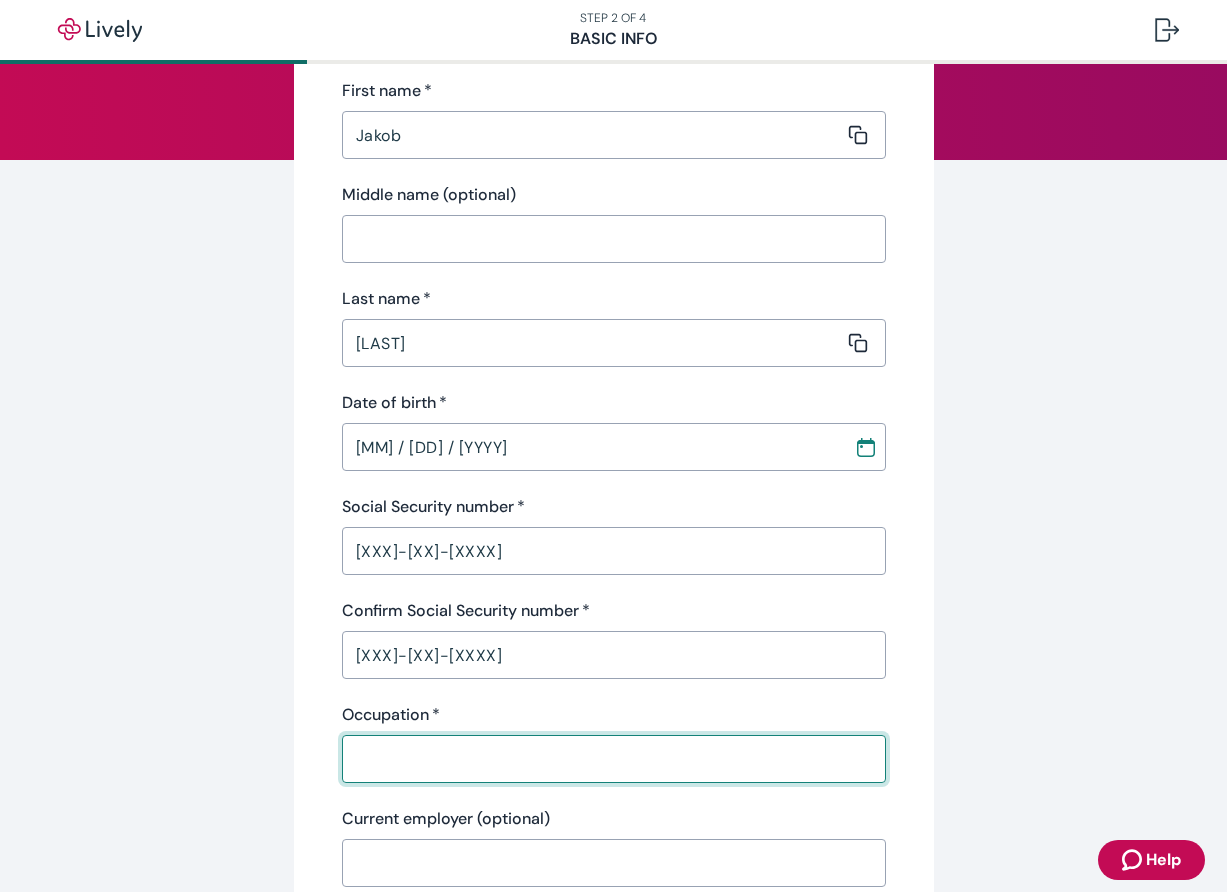 click on "Occupation   *" at bounding box center (607, 759) 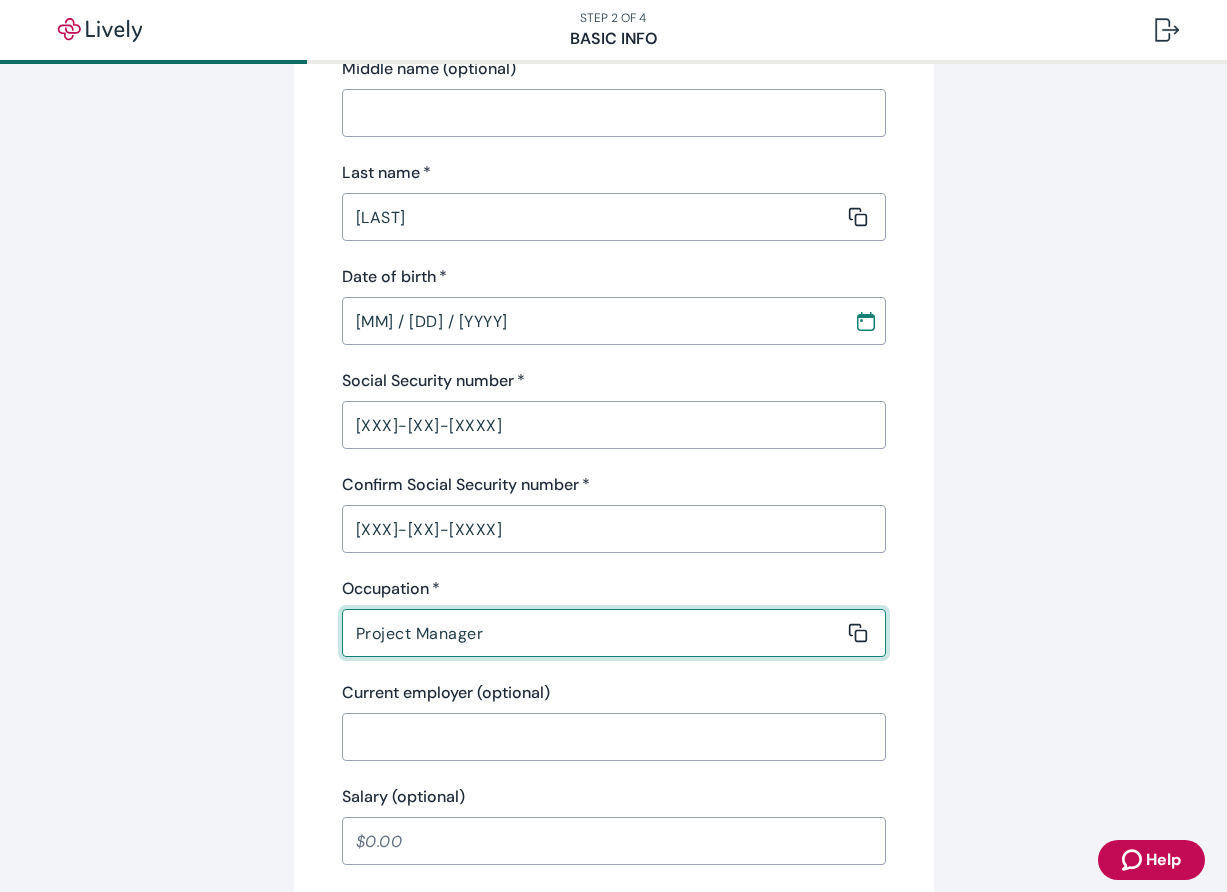 scroll, scrollTop: 361, scrollLeft: 0, axis: vertical 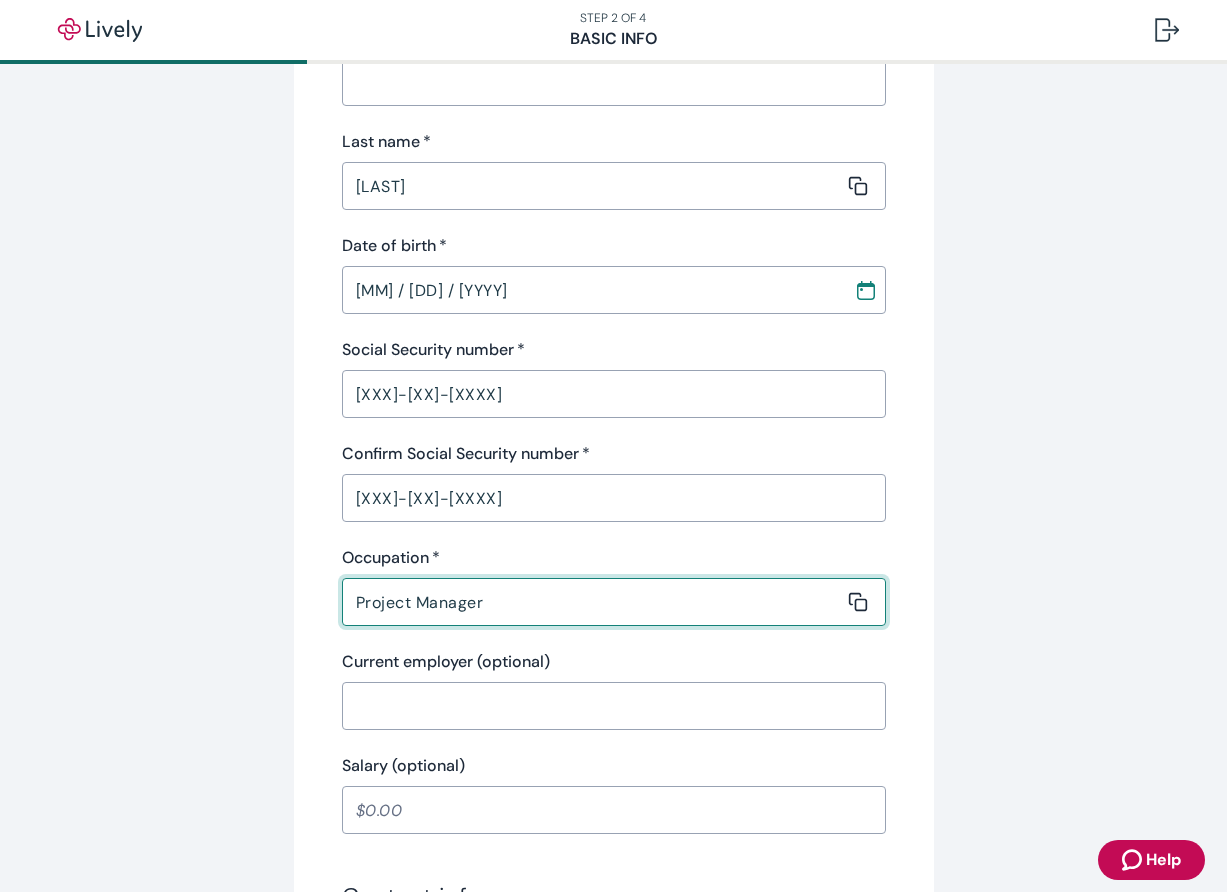 type on "Project Manager" 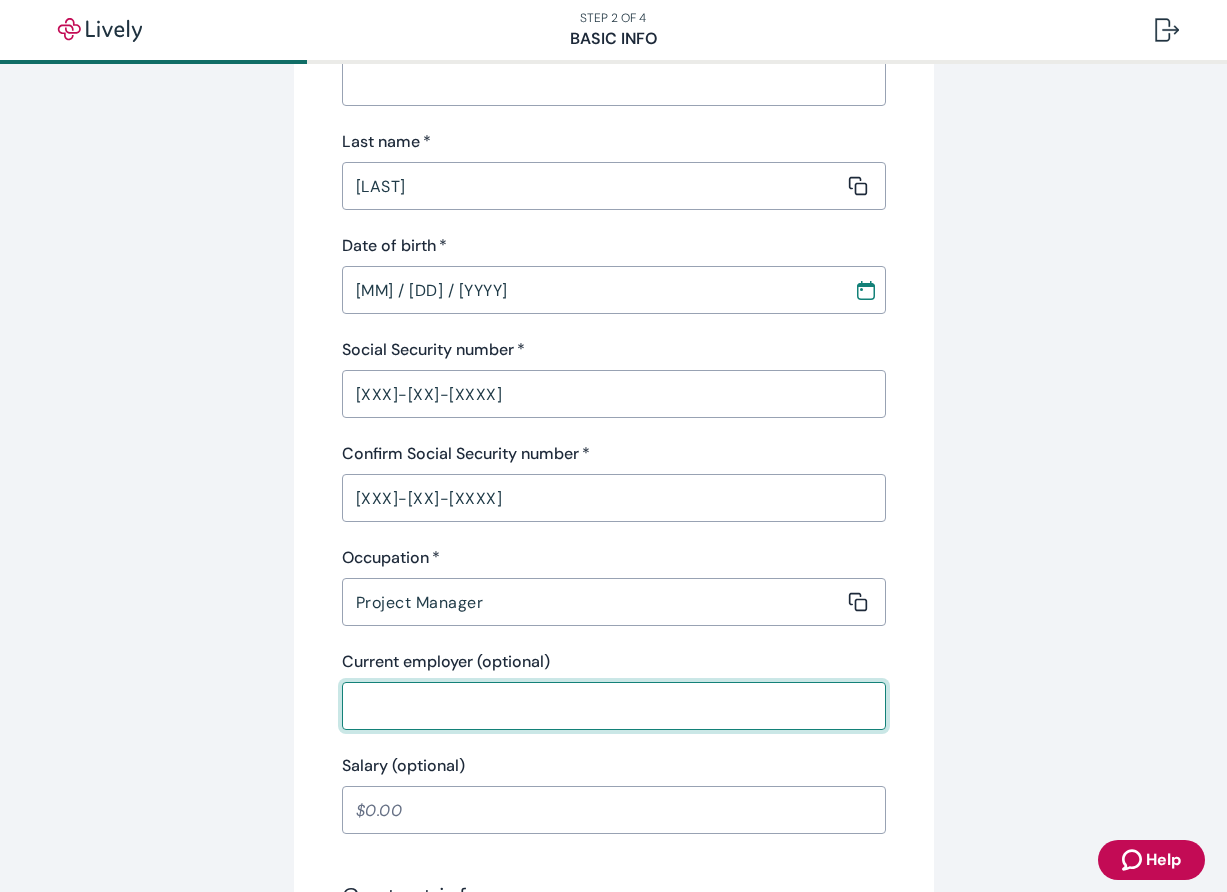 scroll, scrollTop: 411, scrollLeft: 0, axis: vertical 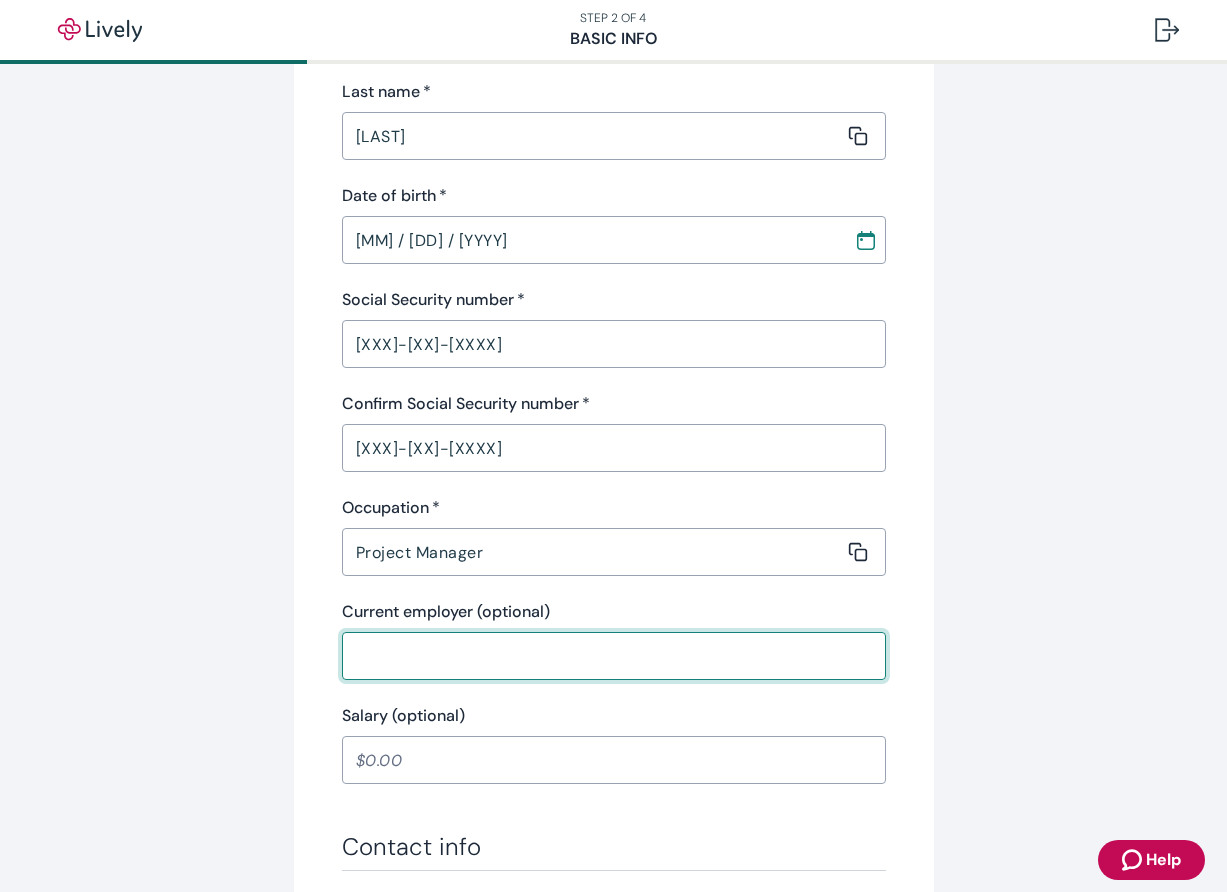 click on "Salary (optional)" at bounding box center [614, 760] 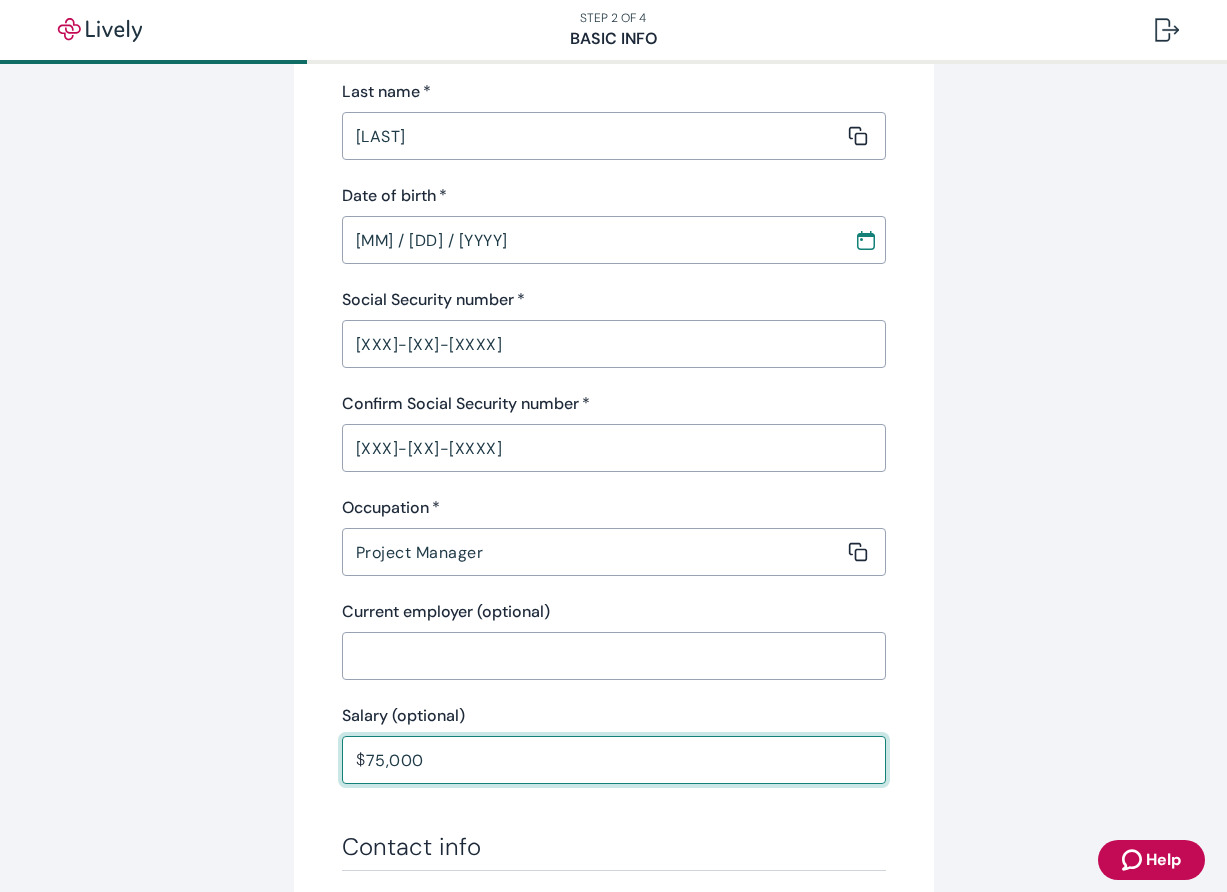 type on "75,000.00" 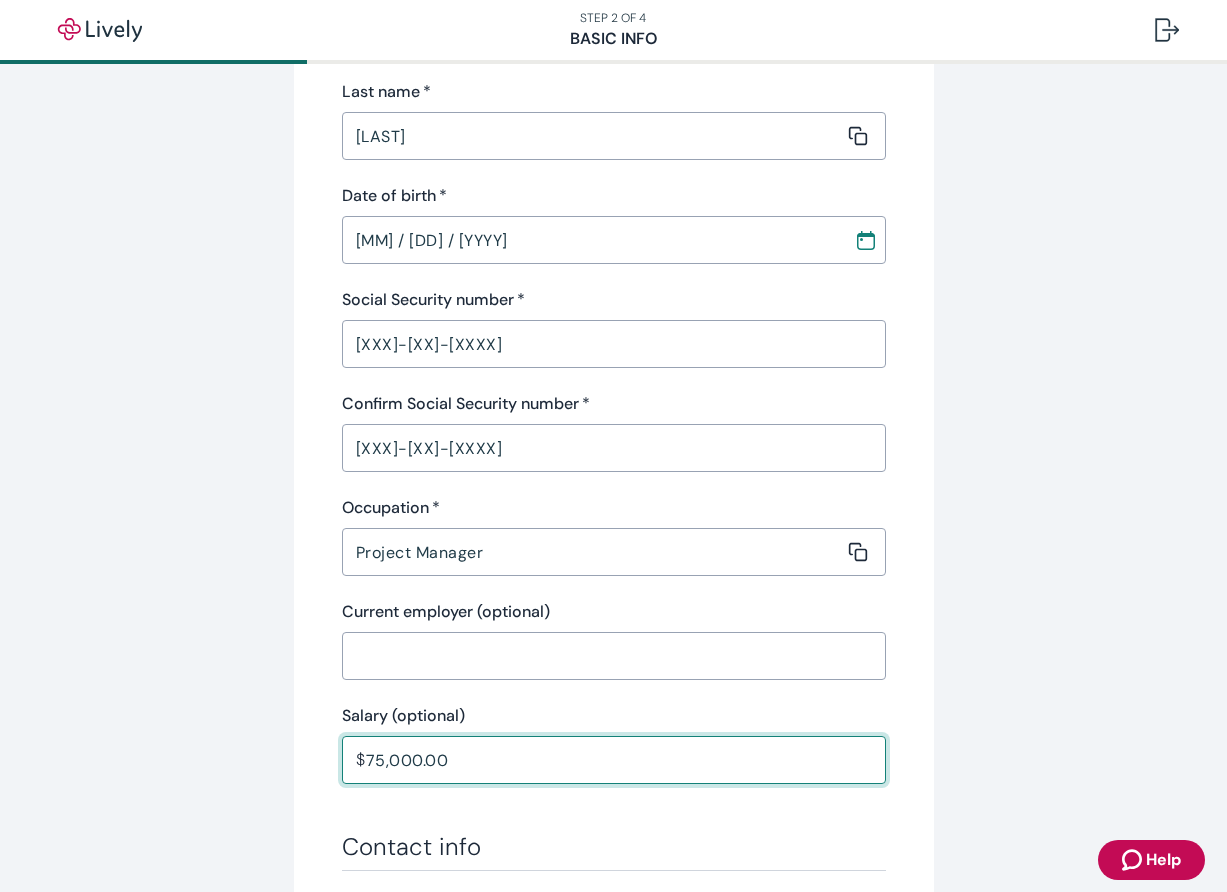 click on "Current employer (optional)" at bounding box center [607, 656] 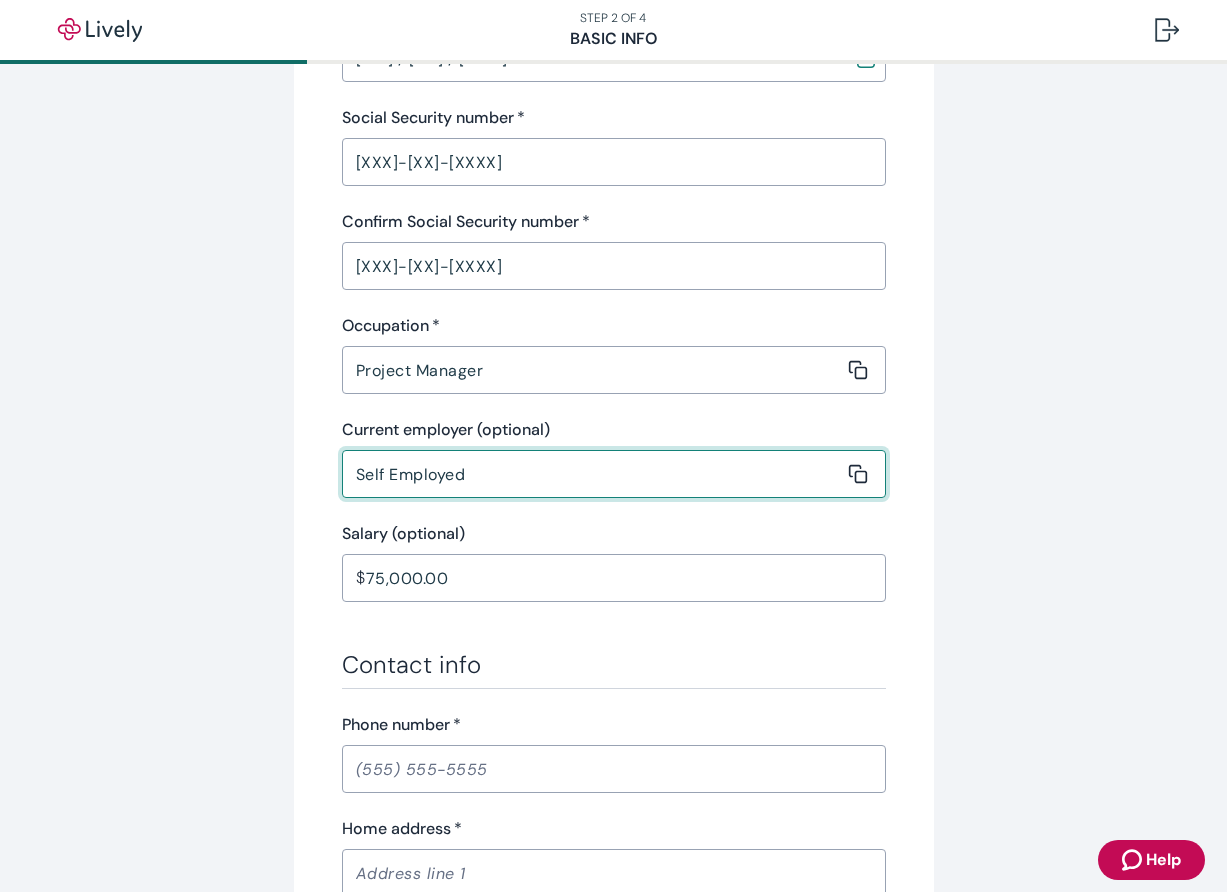 scroll, scrollTop: 618, scrollLeft: 0, axis: vertical 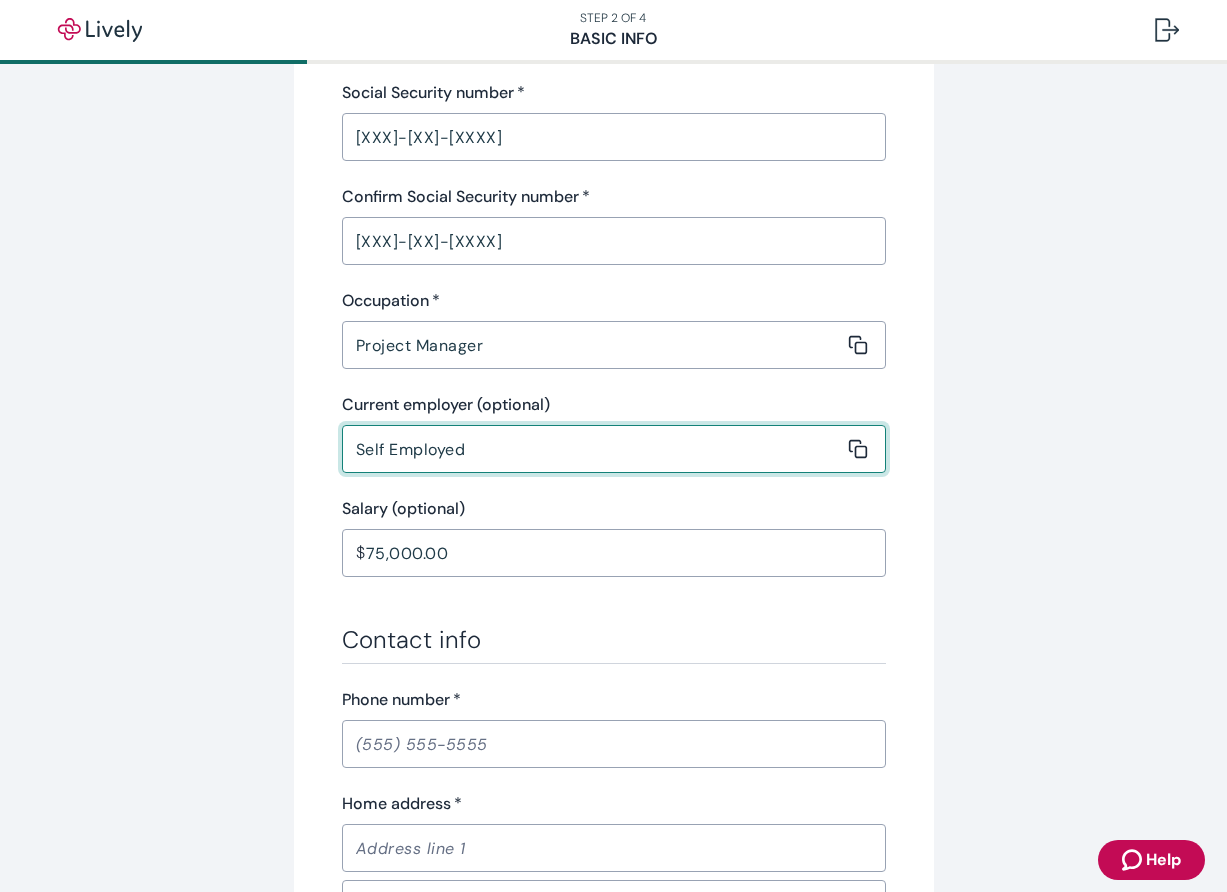 type on "Self Employed" 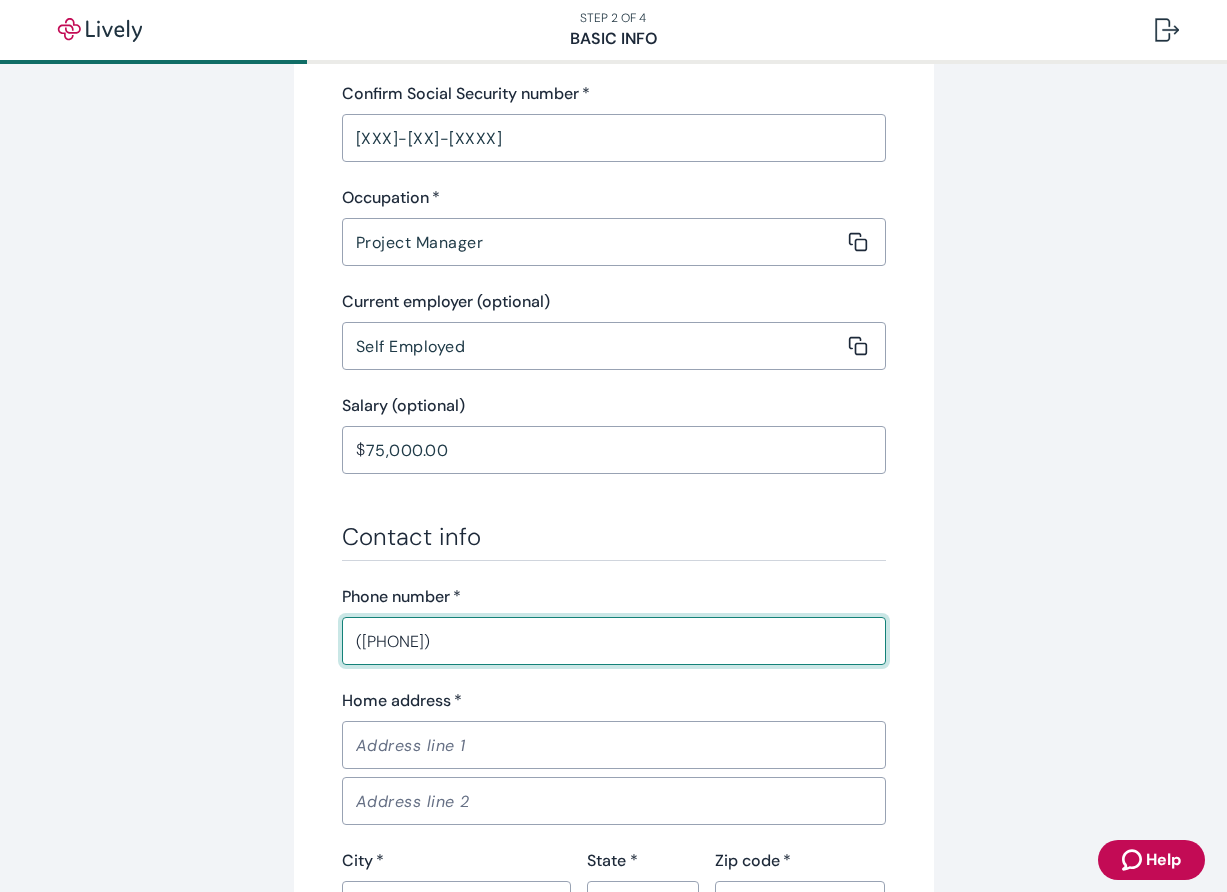 scroll, scrollTop: 737, scrollLeft: 0, axis: vertical 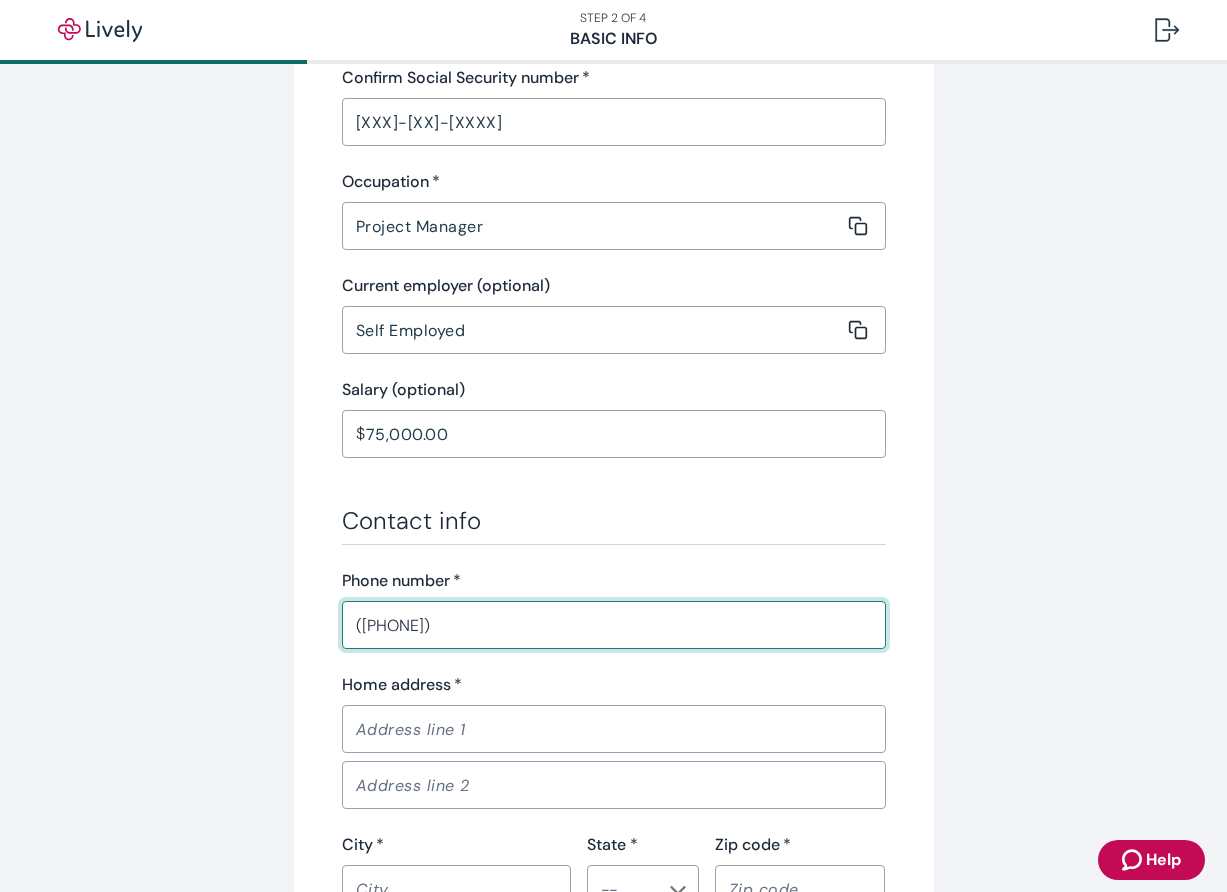 type on "([PHONE])" 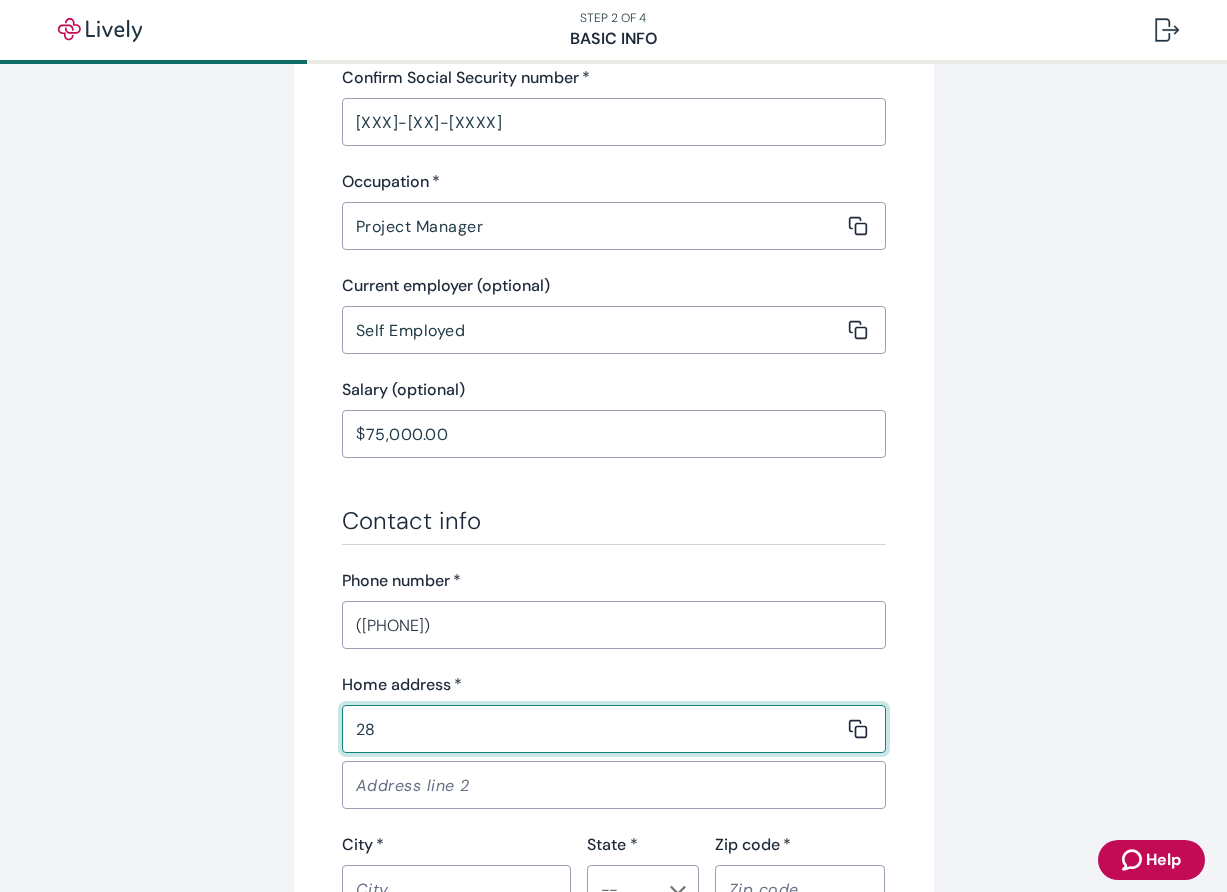 type on "2" 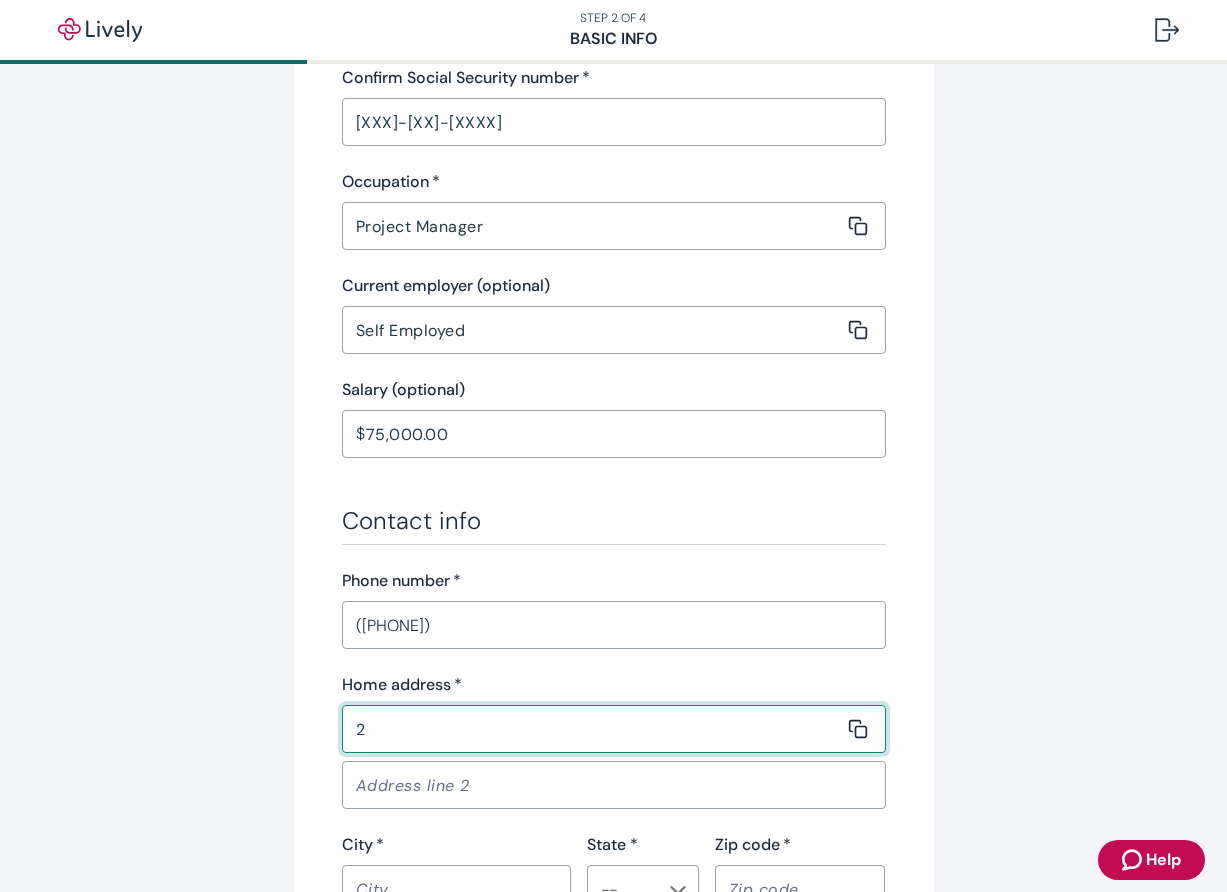 type 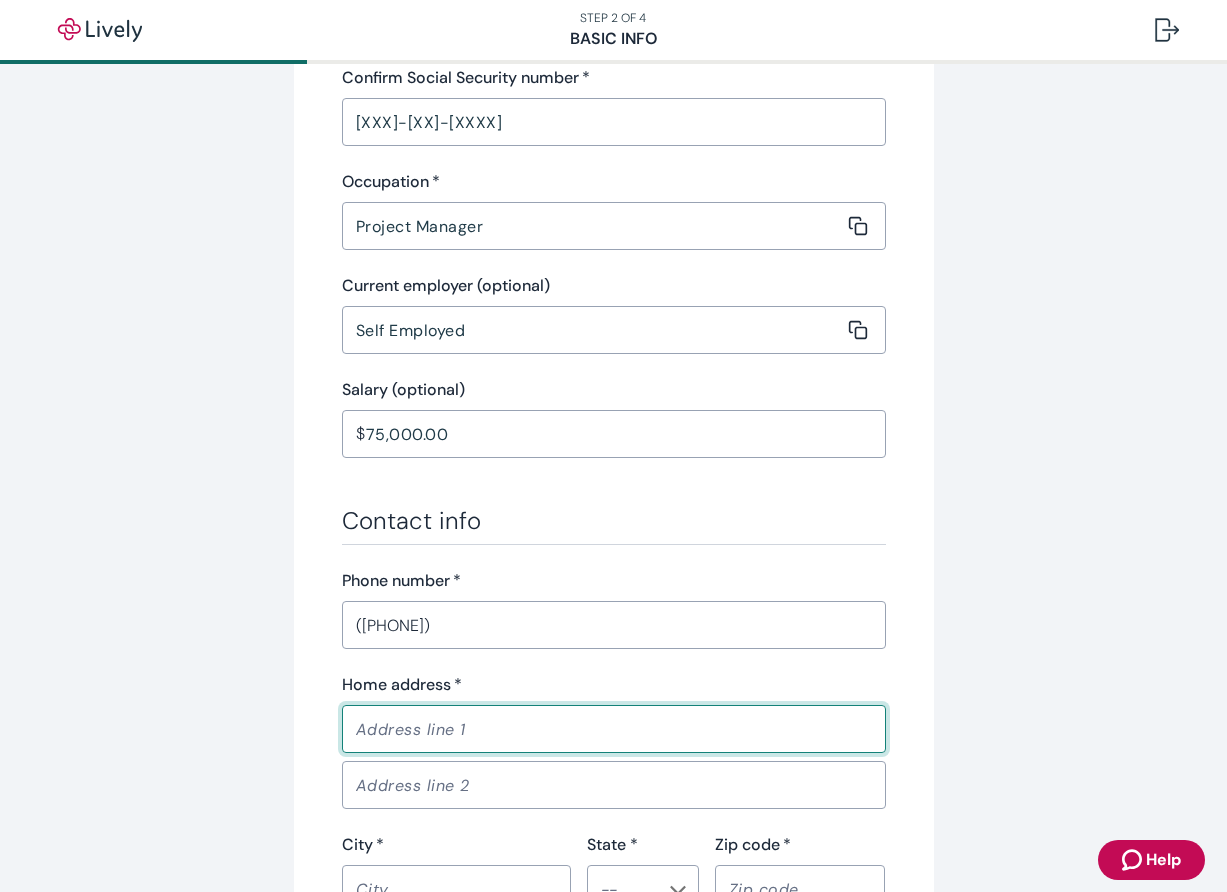 type on "M" 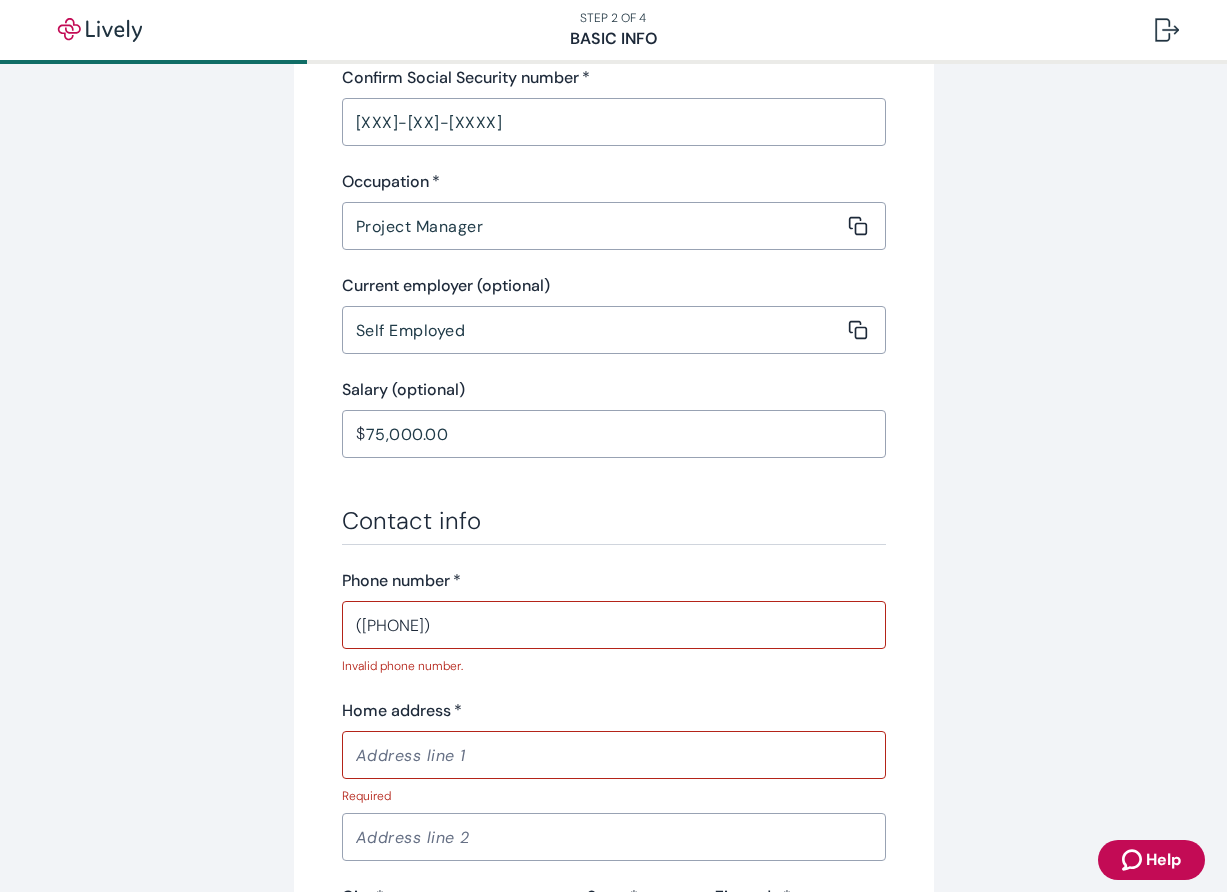 type on "[CITY]" 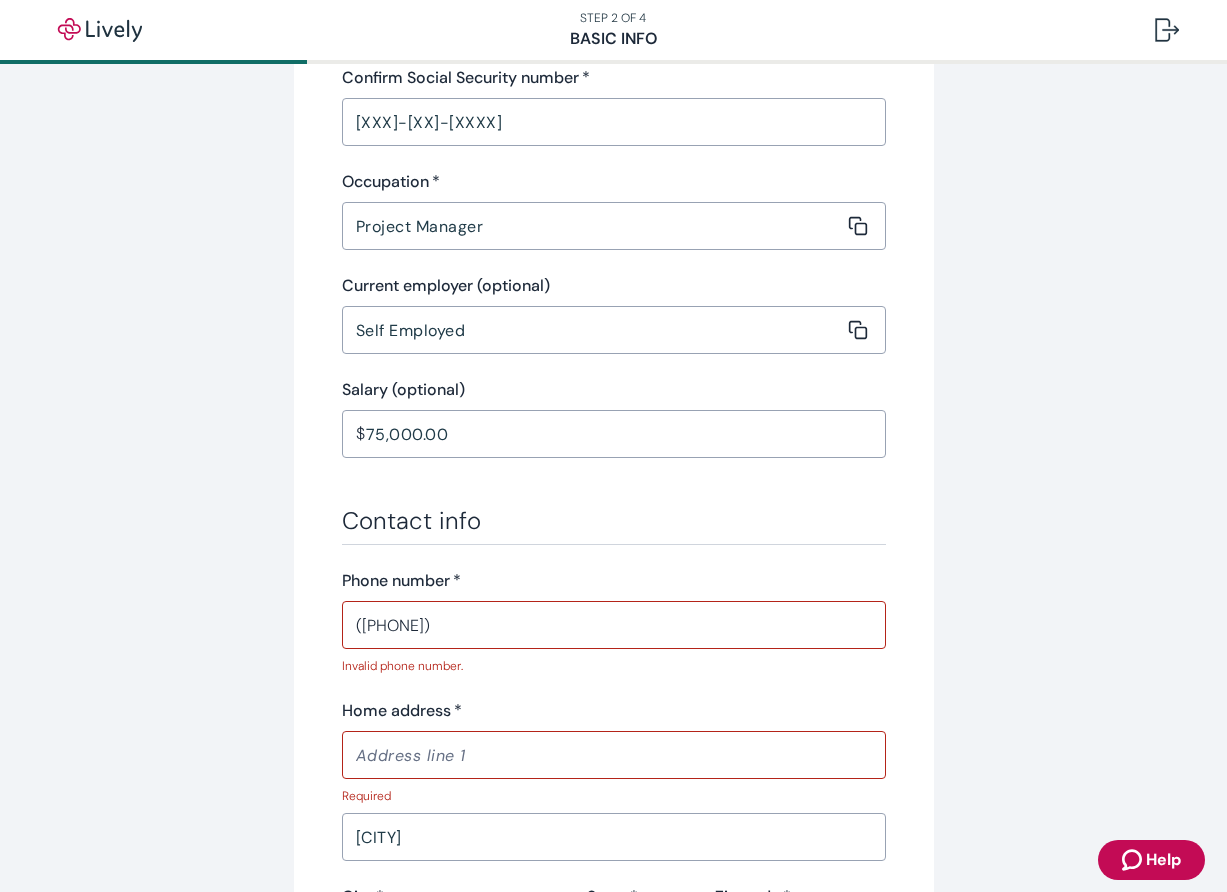 scroll, scrollTop: 884, scrollLeft: 0, axis: vertical 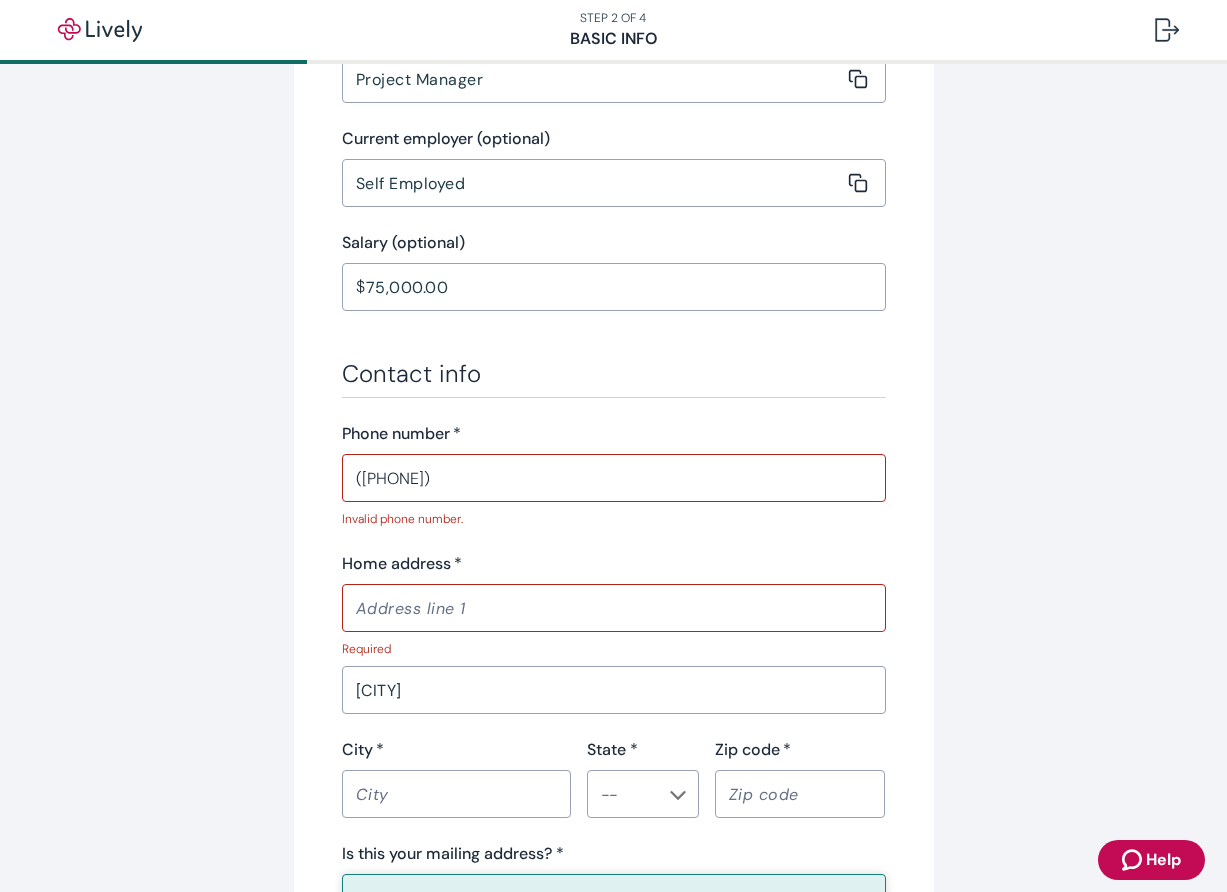 type on "[CITY]" 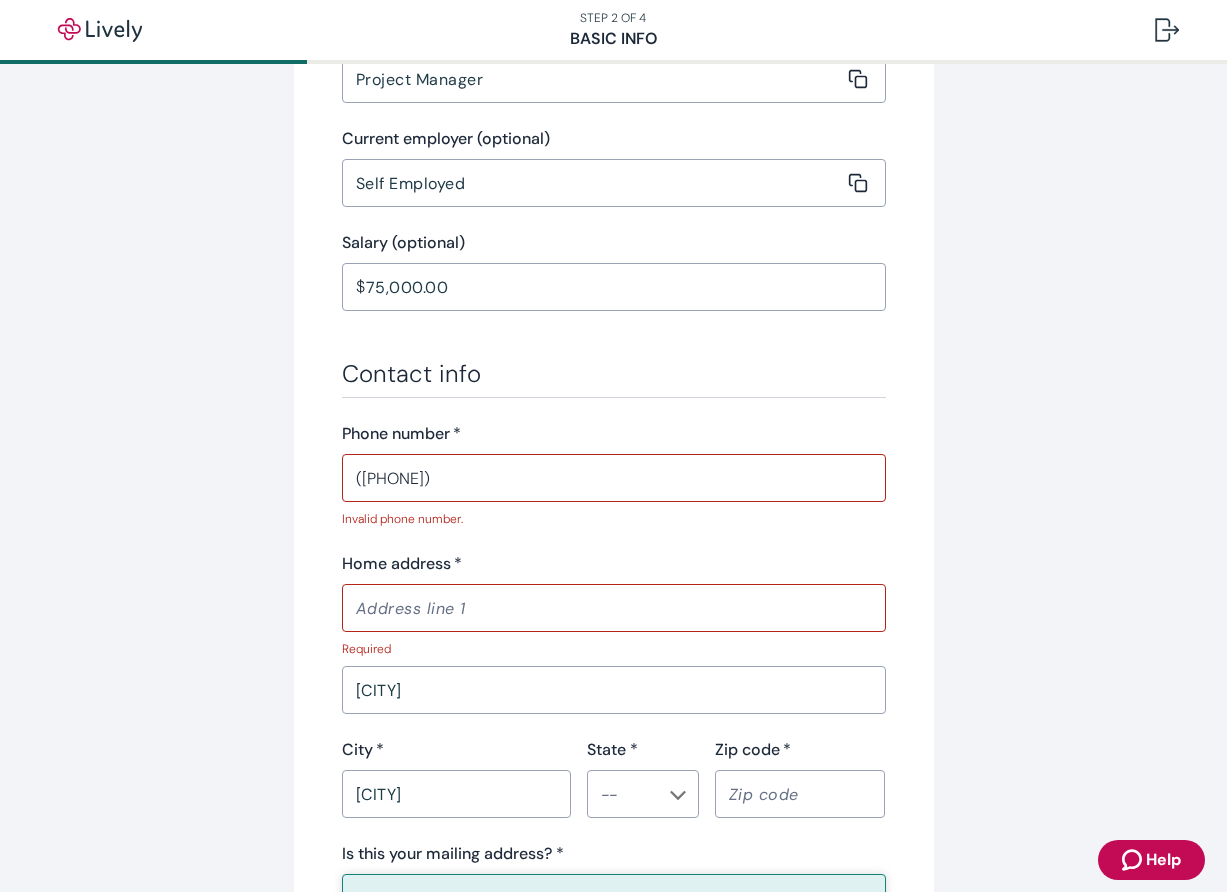 type on "[ZIP]" 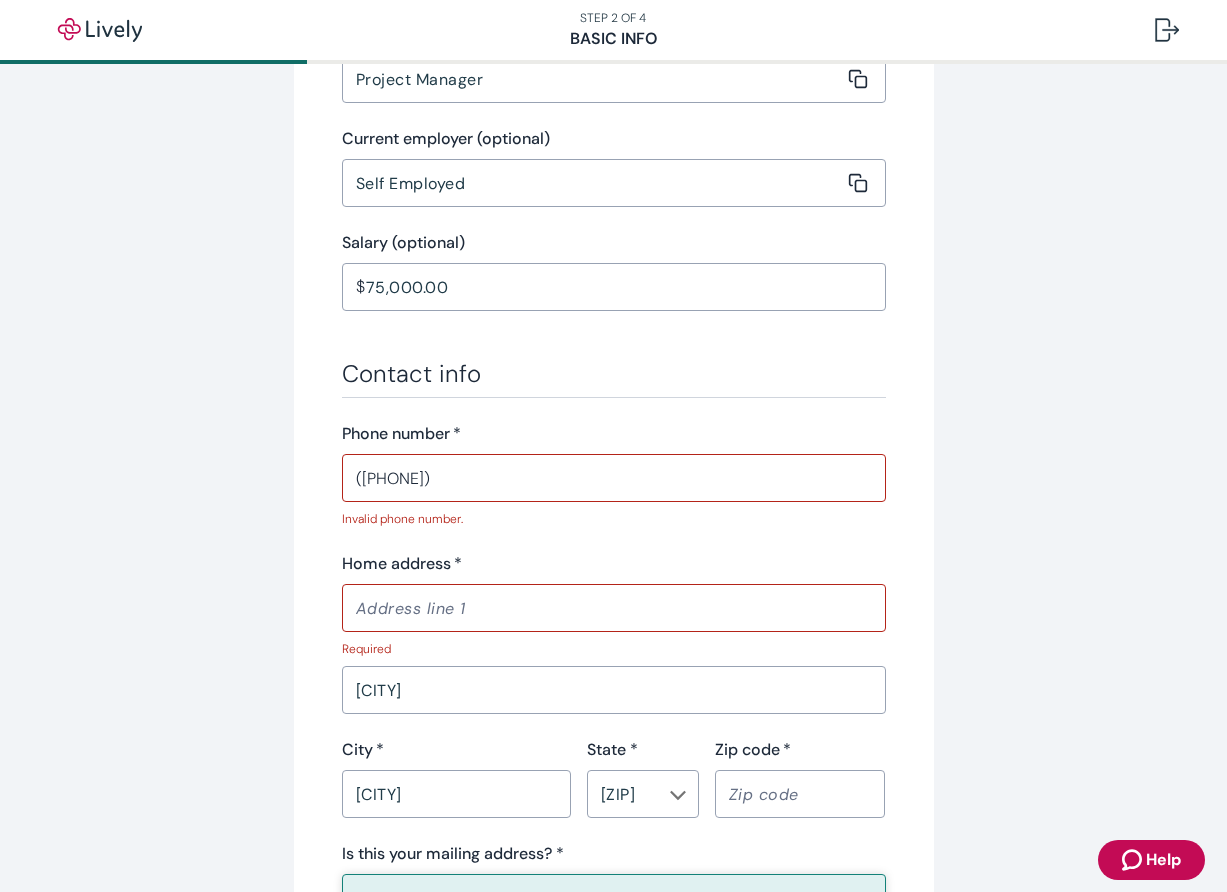 type 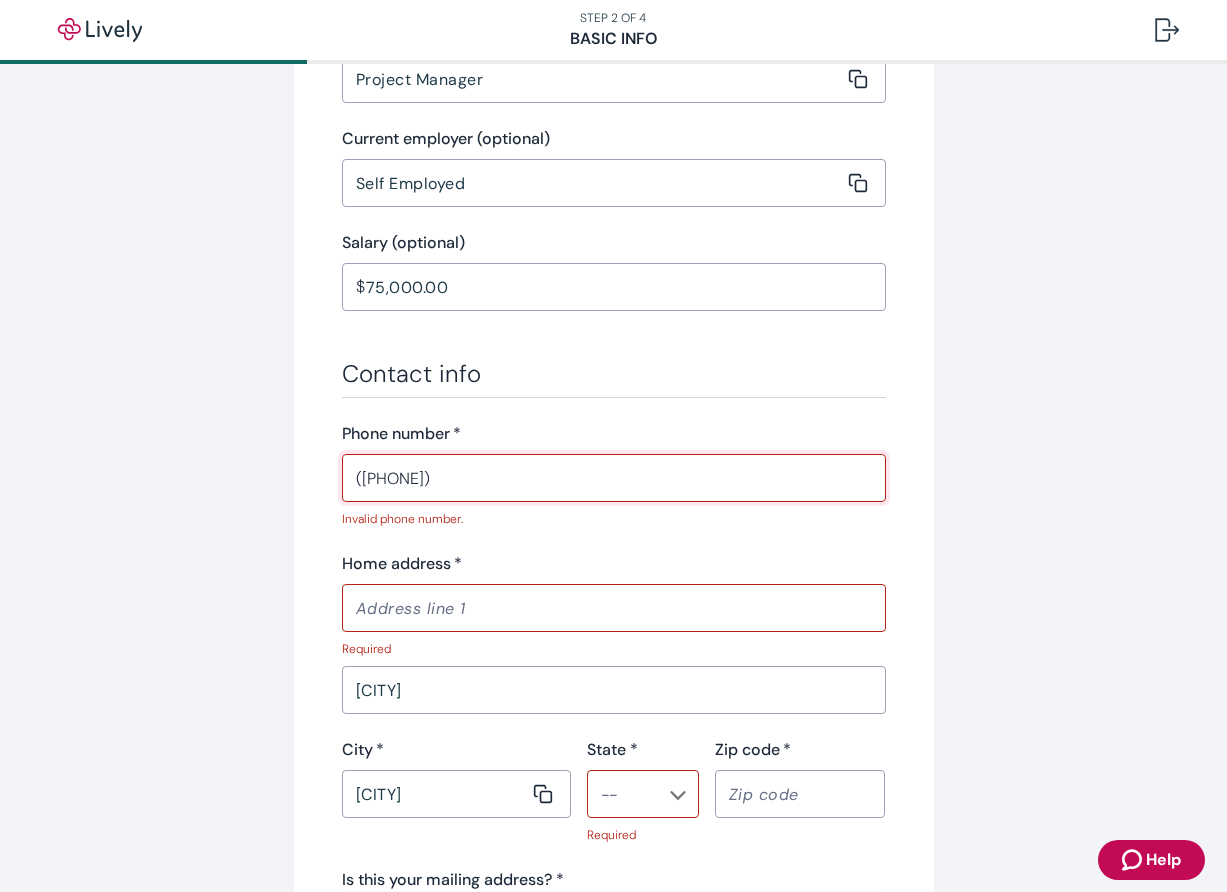click on "([PHONE])" at bounding box center (614, 478) 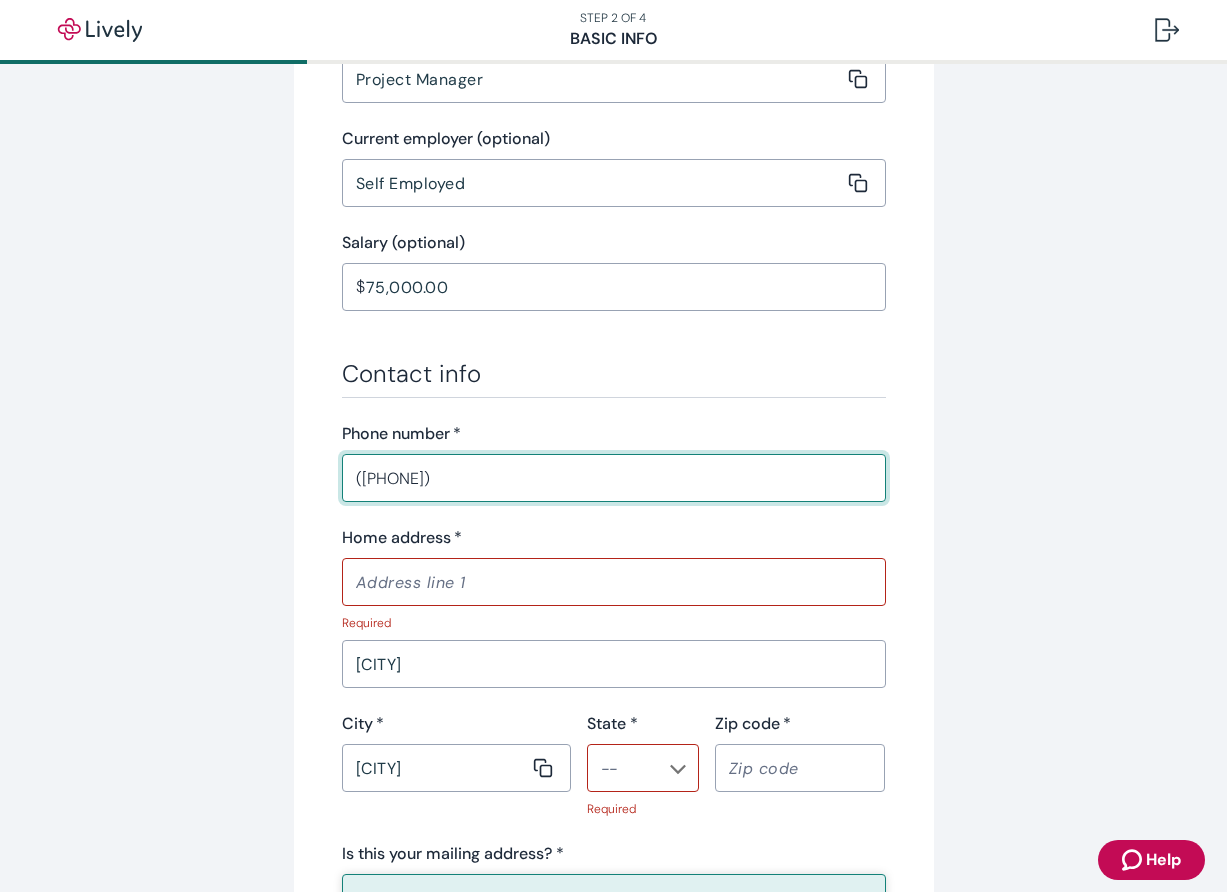 type on "([PHONE])" 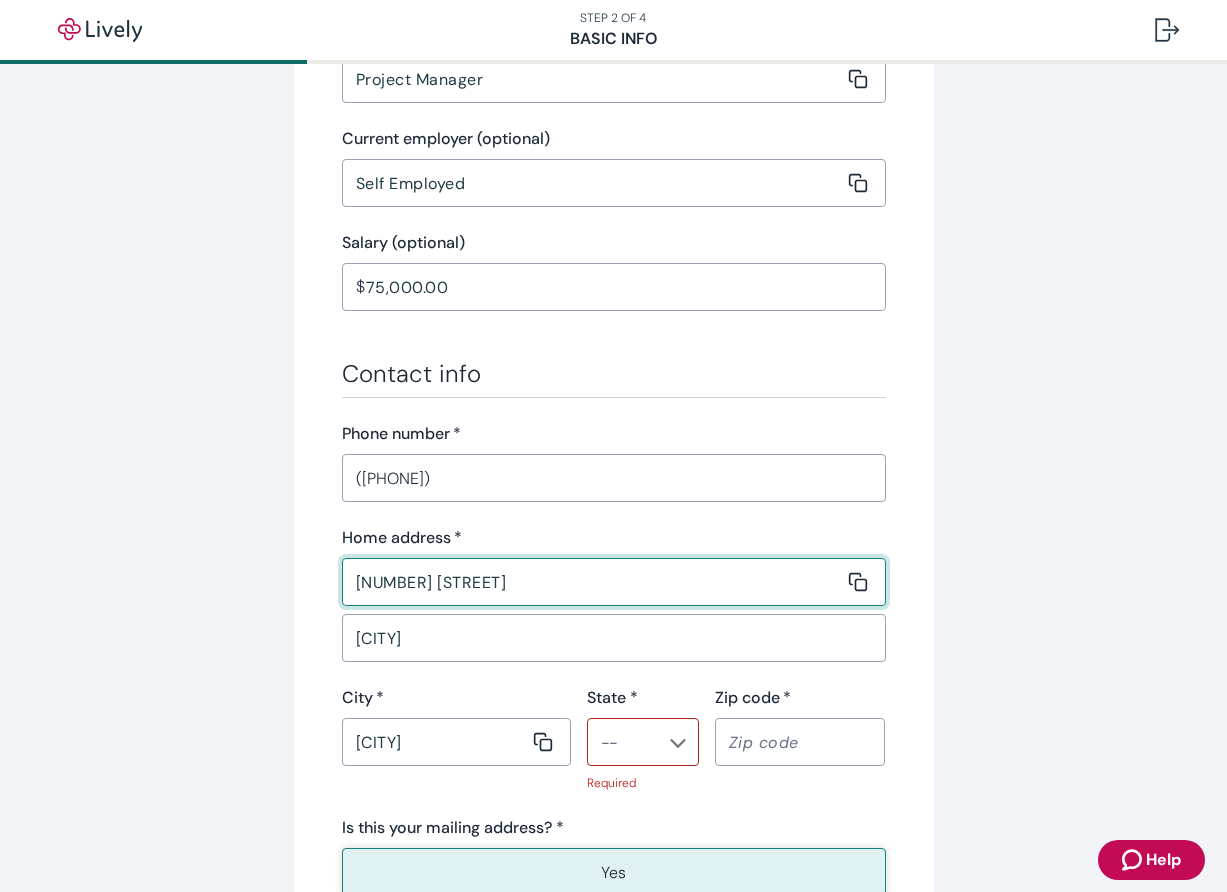 type on "[NUMBER] [STREET]" 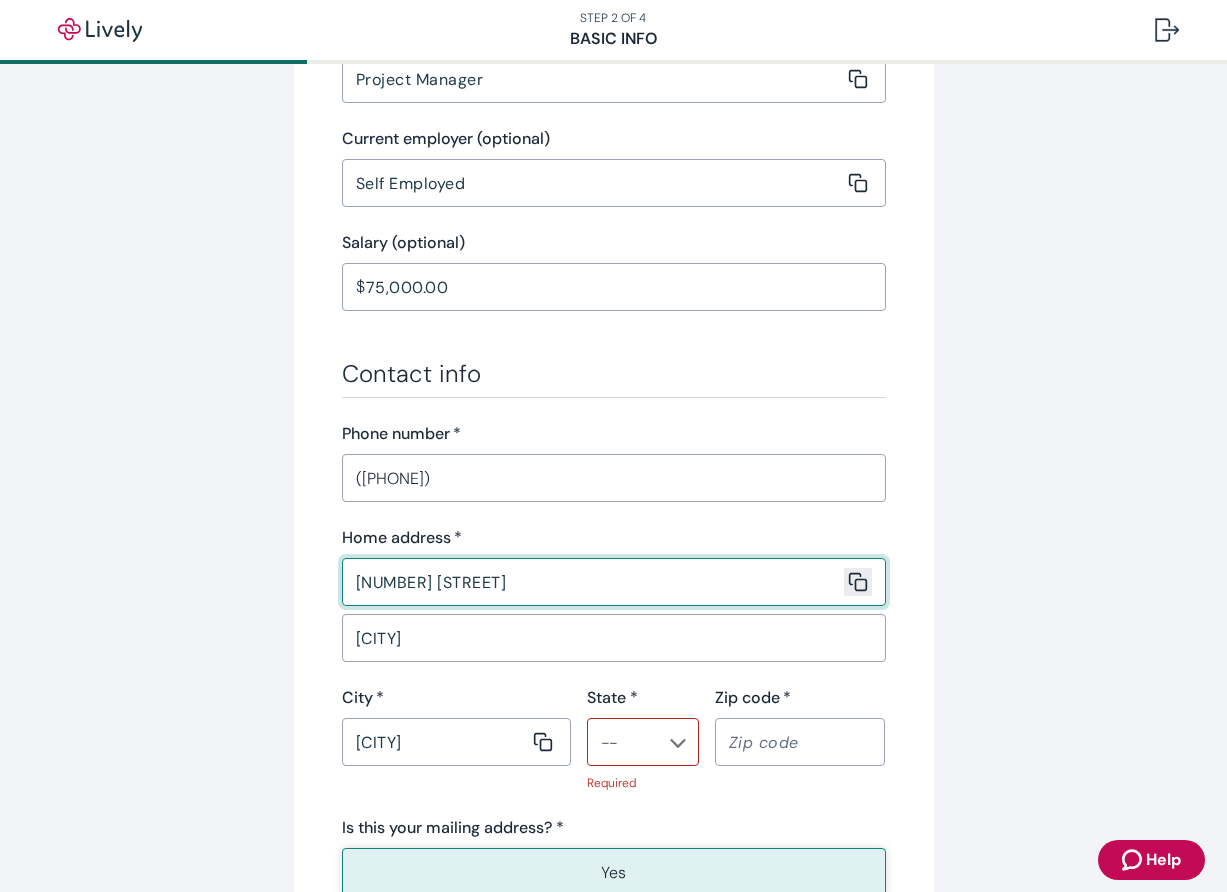 type 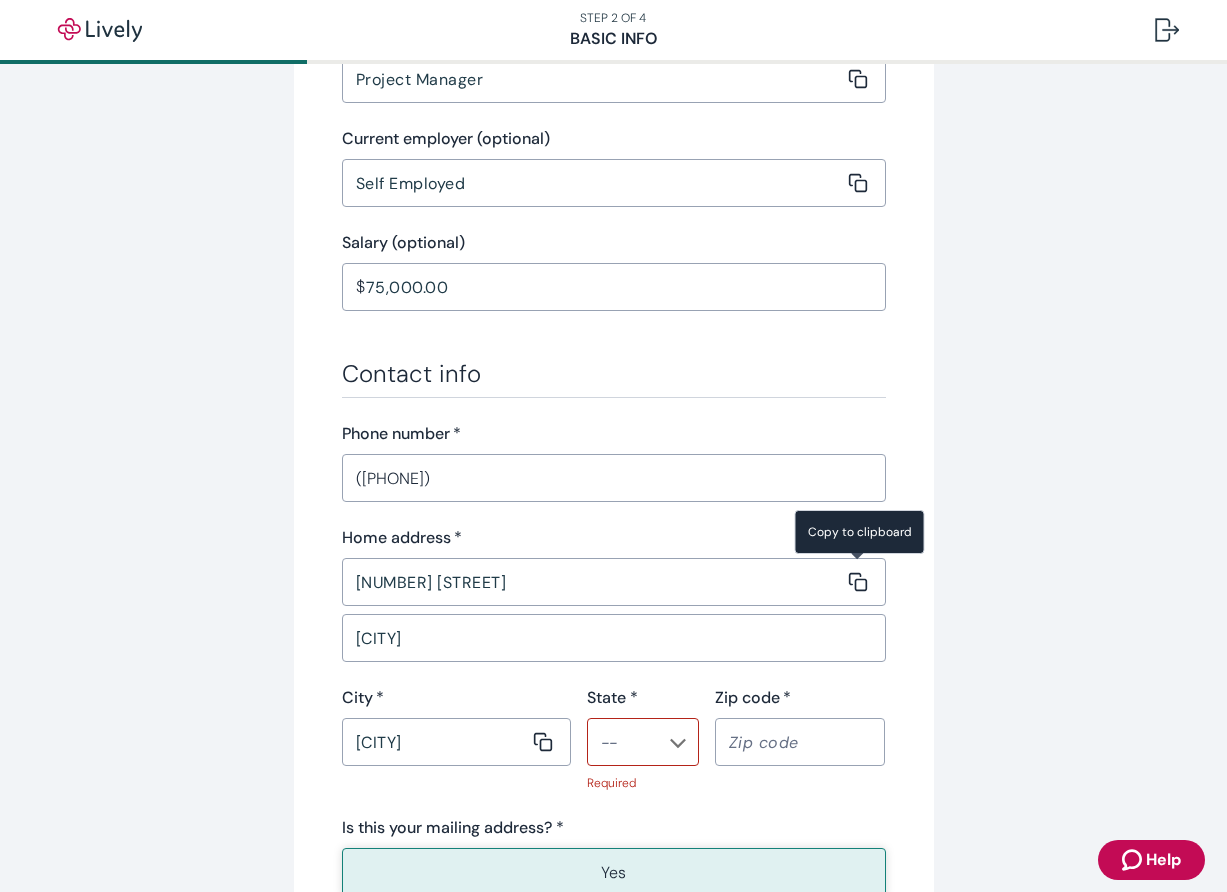 click on "State *" at bounding box center (626, 742) 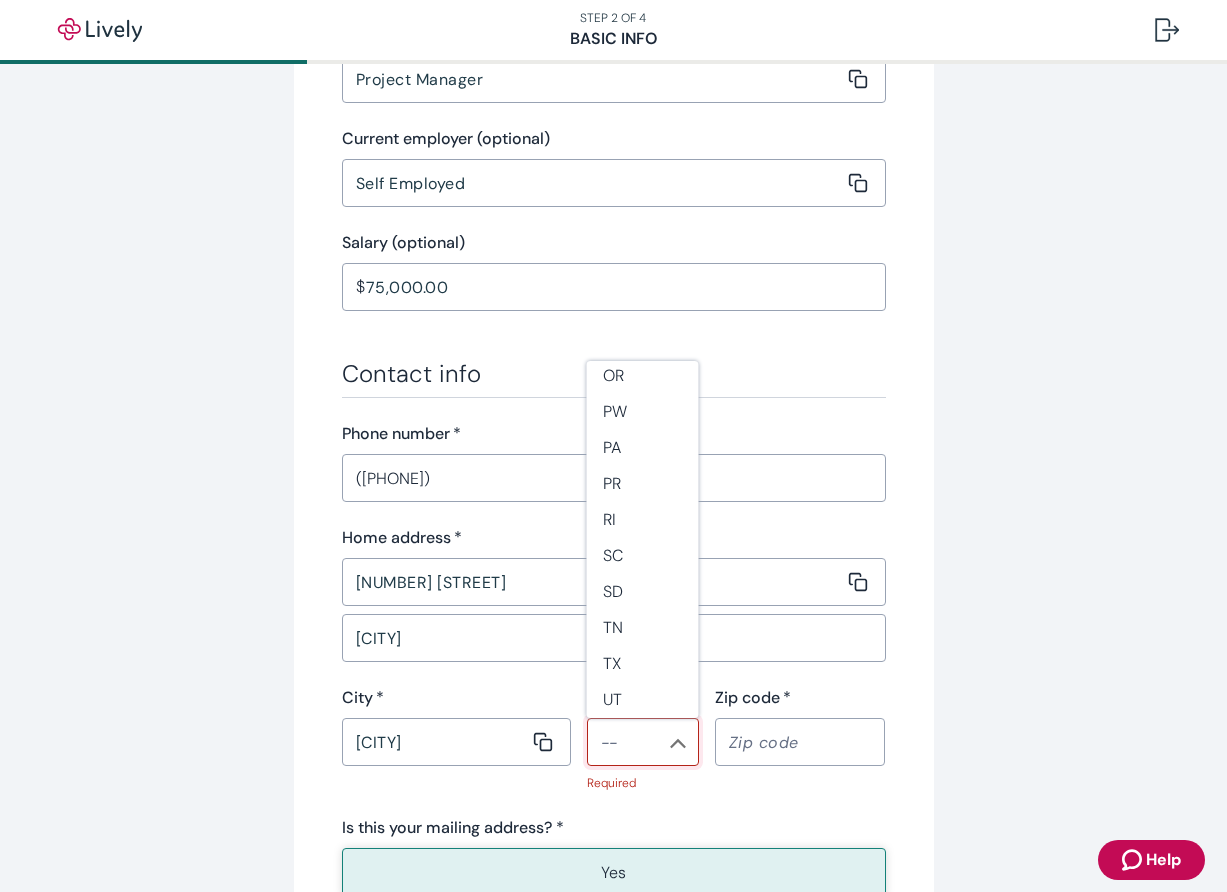 scroll, scrollTop: 1783, scrollLeft: 0, axis: vertical 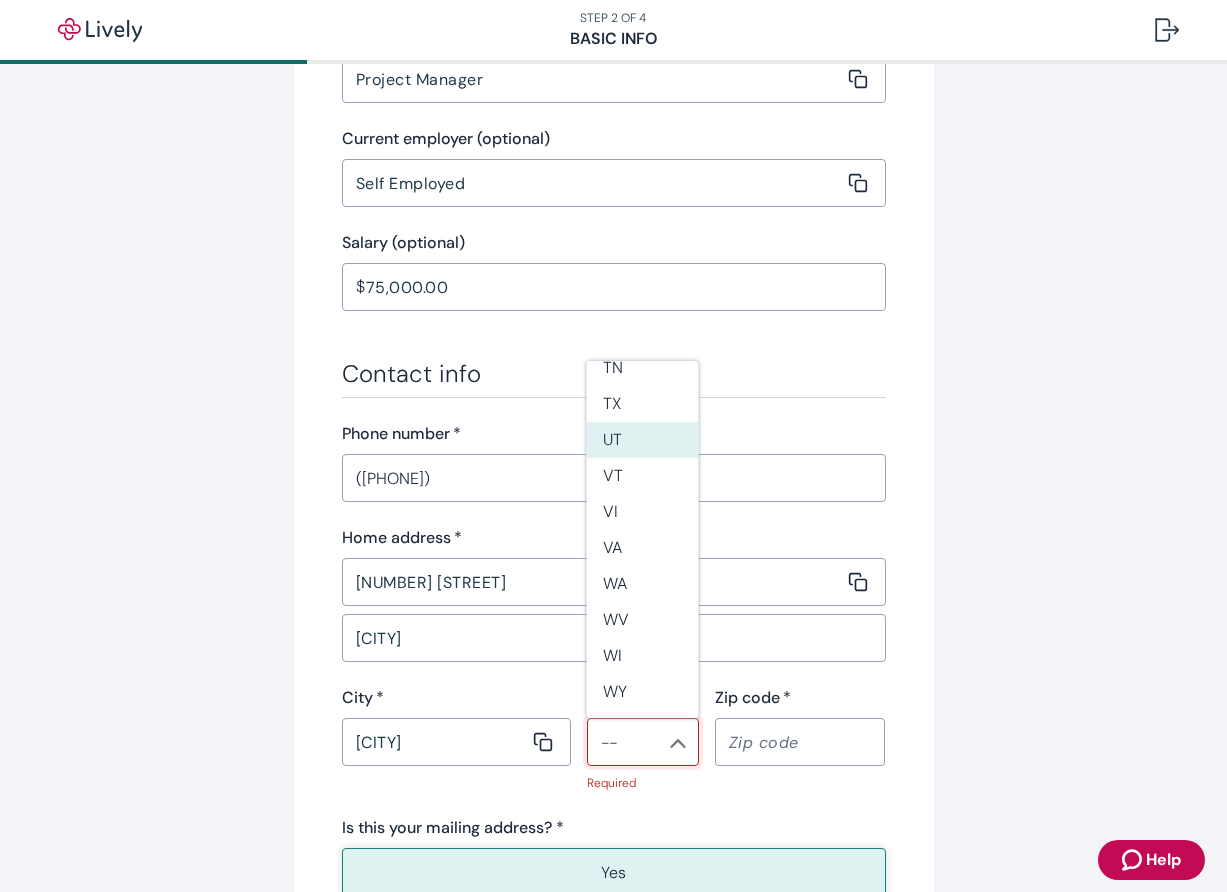click on "UT" at bounding box center (643, 440) 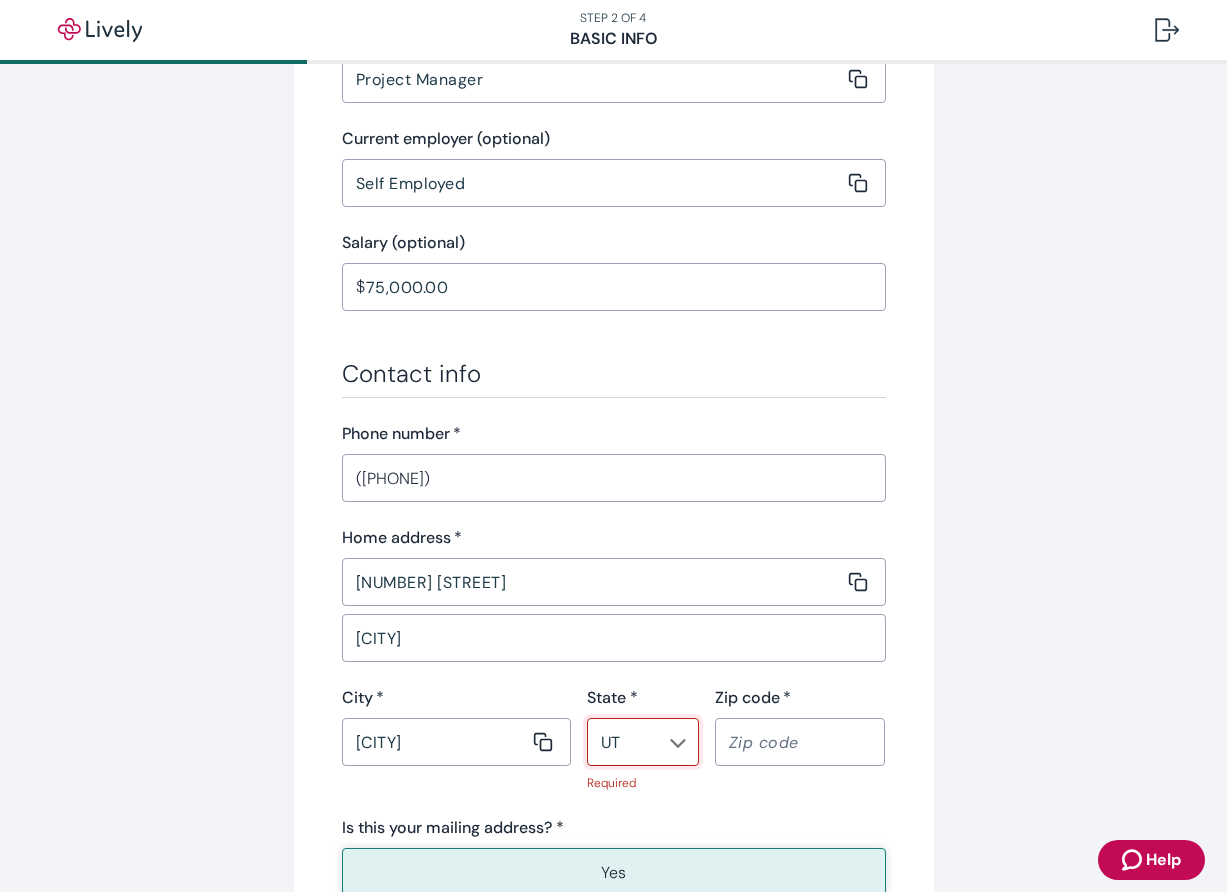 click on "Zip code   *" at bounding box center [793, 742] 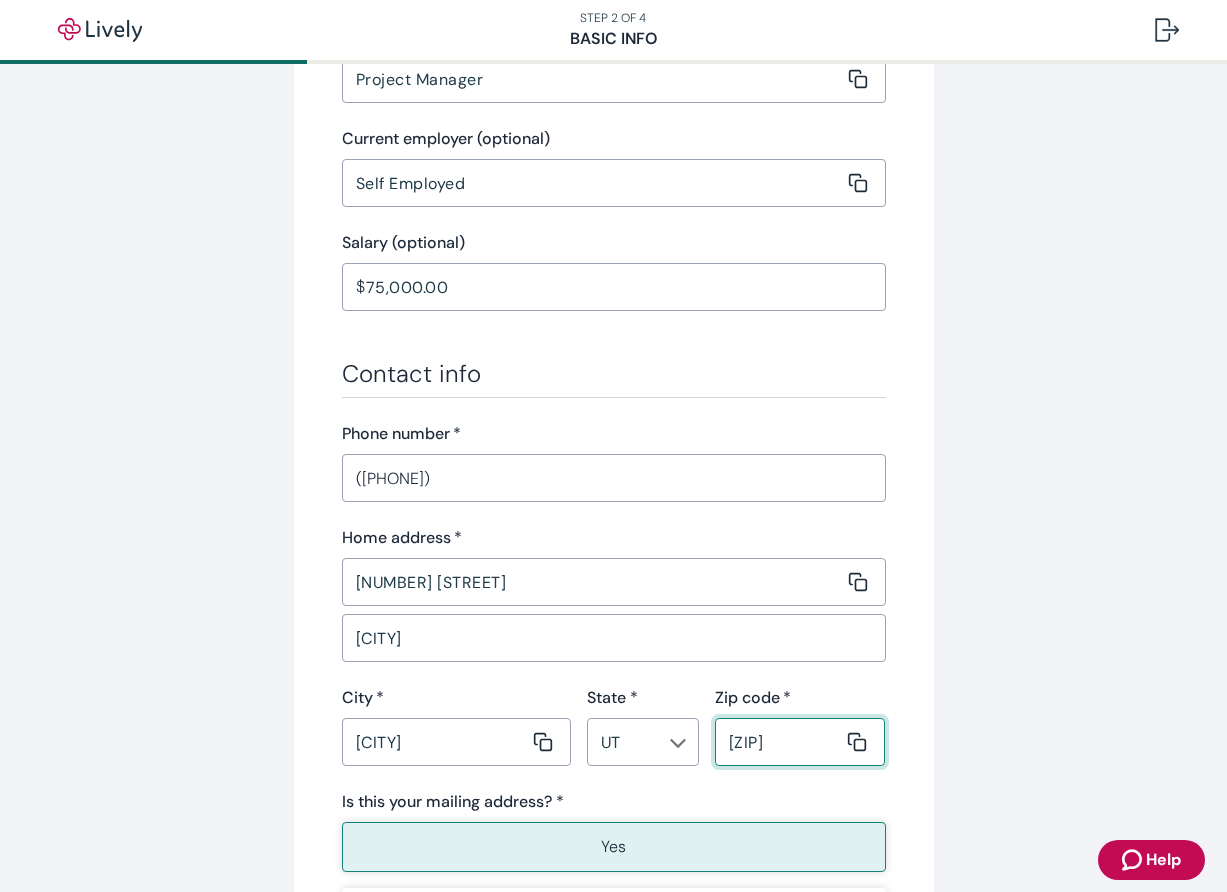 type on "[ZIP]" 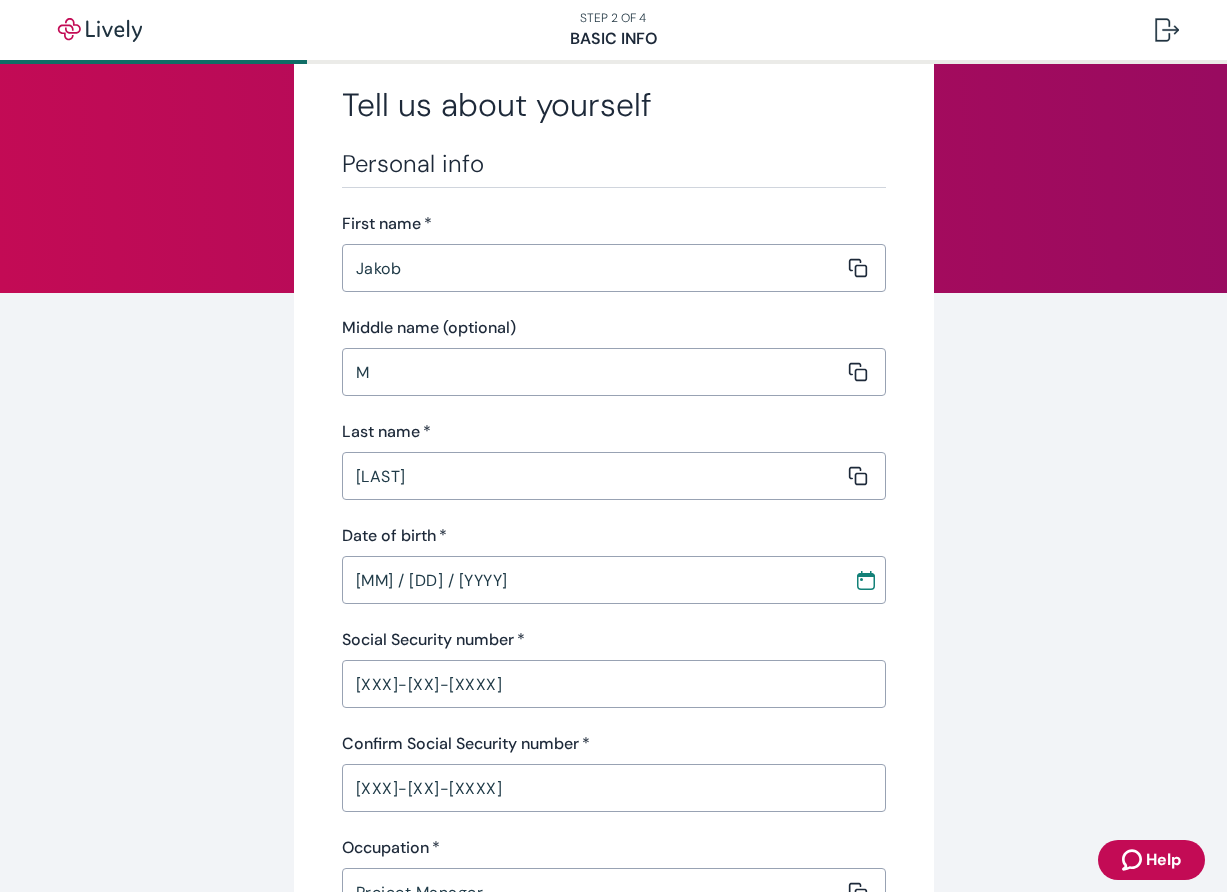 scroll, scrollTop: 62, scrollLeft: 0, axis: vertical 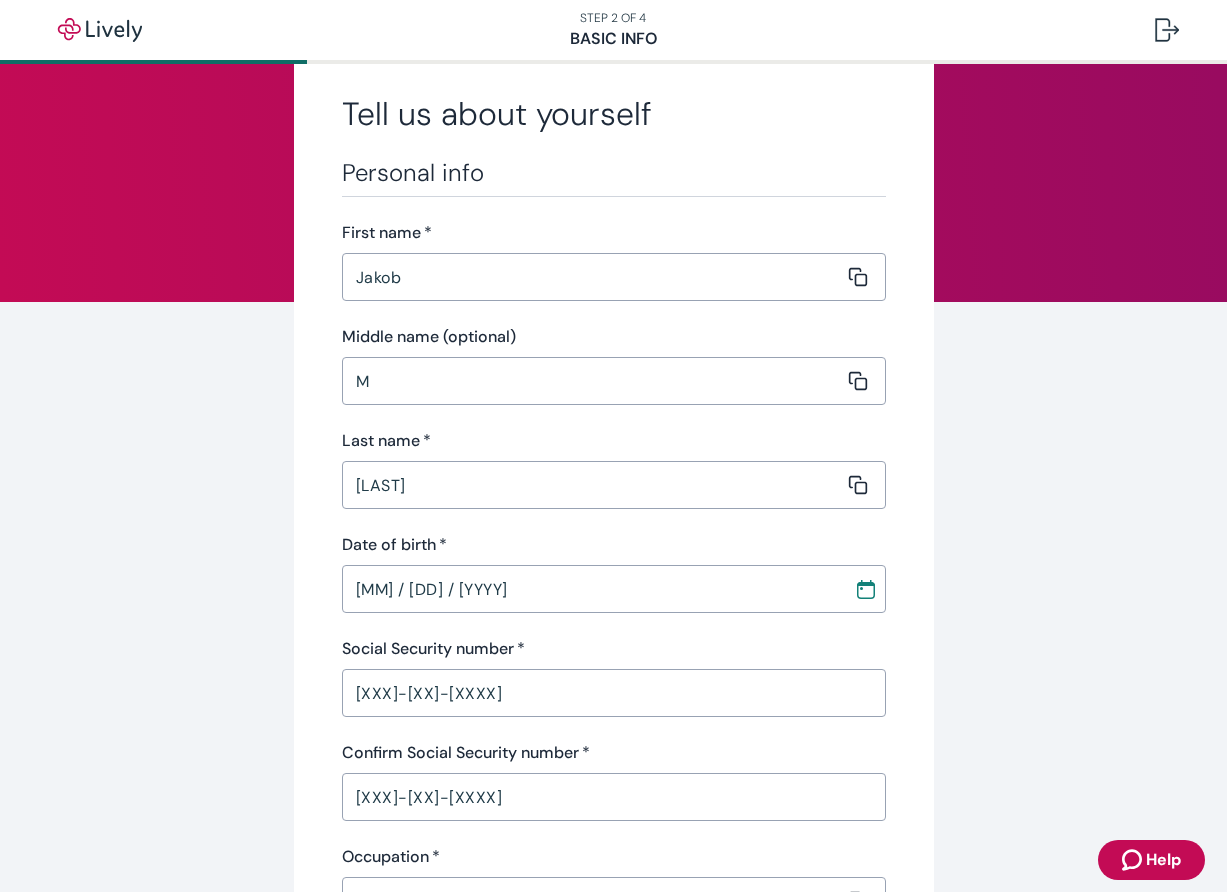 click on "M" at bounding box center [593, 381] 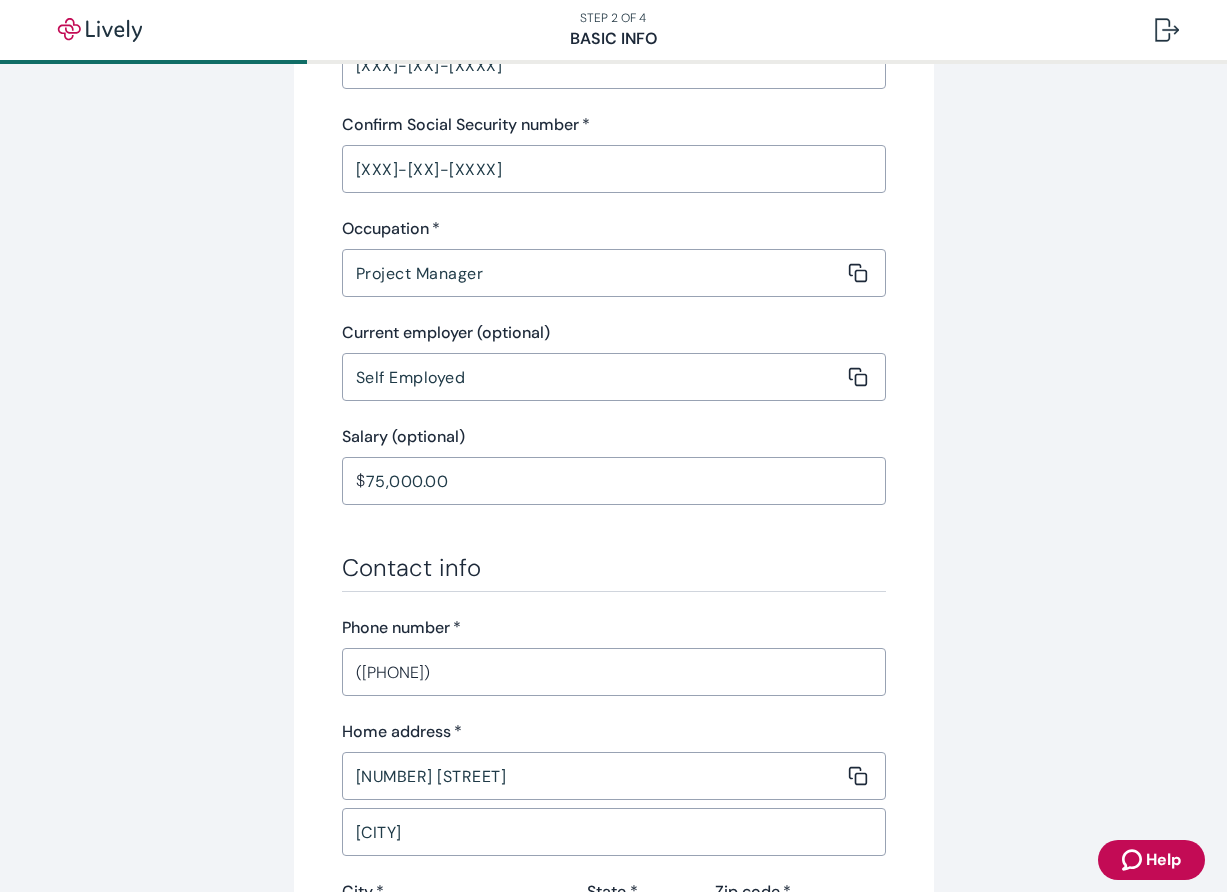 scroll, scrollTop: 975, scrollLeft: 0, axis: vertical 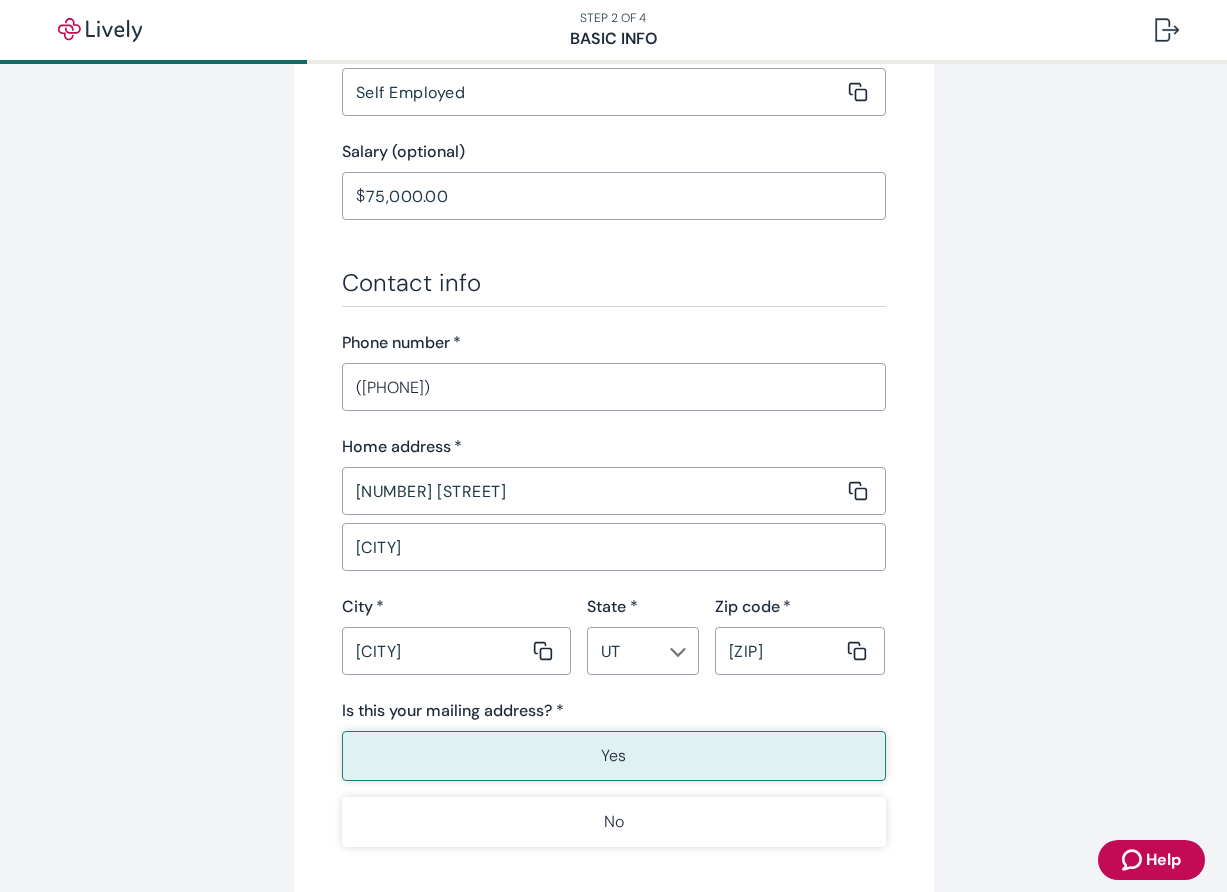type on "Mark" 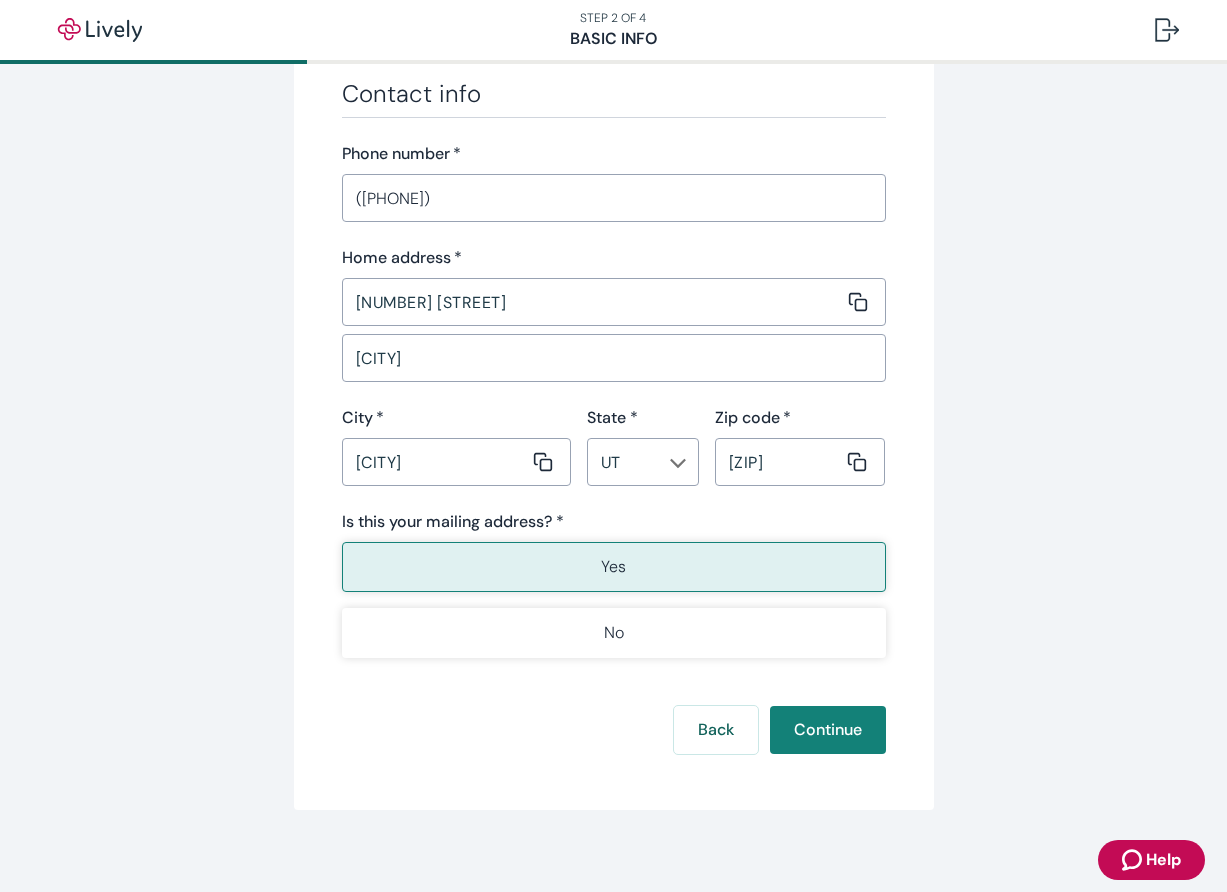 scroll, scrollTop: 1178, scrollLeft: 0, axis: vertical 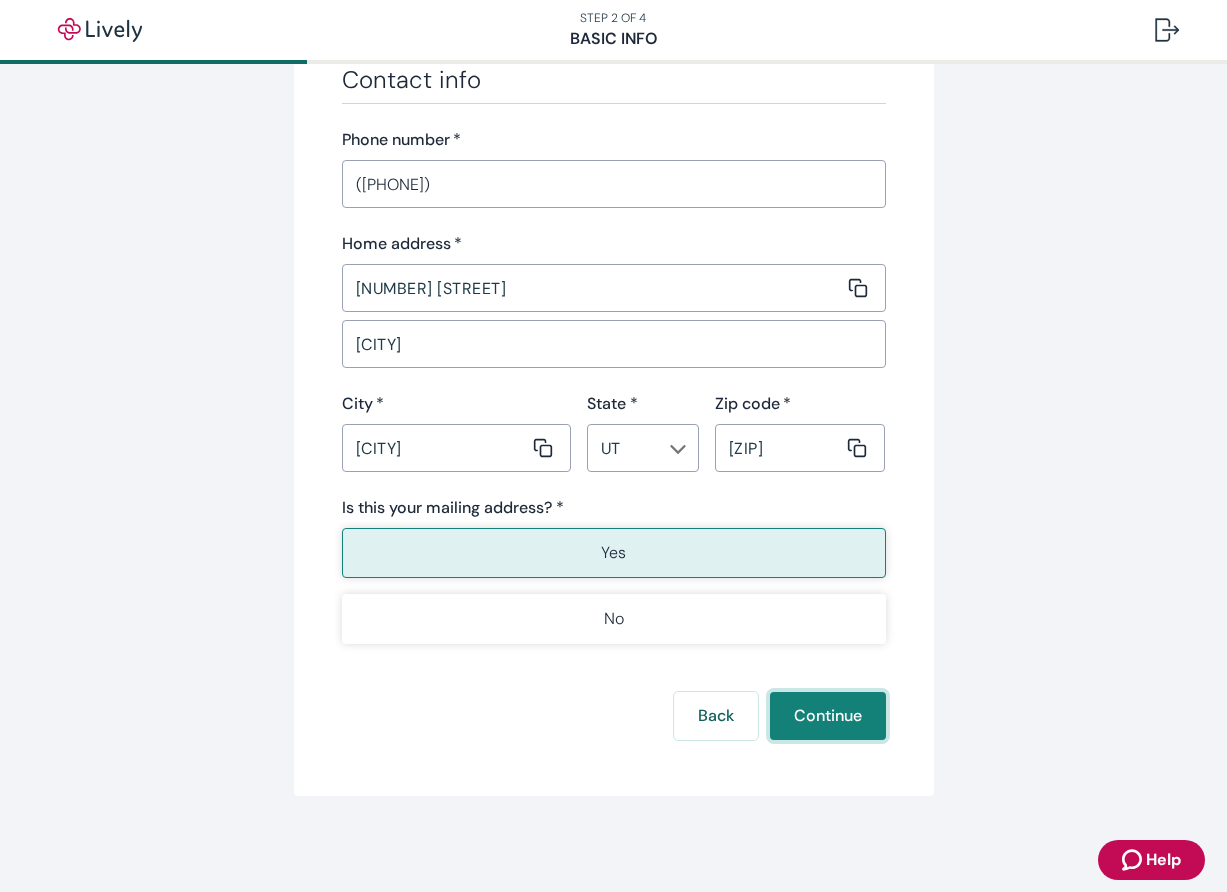 click on "Continue" at bounding box center (828, 716) 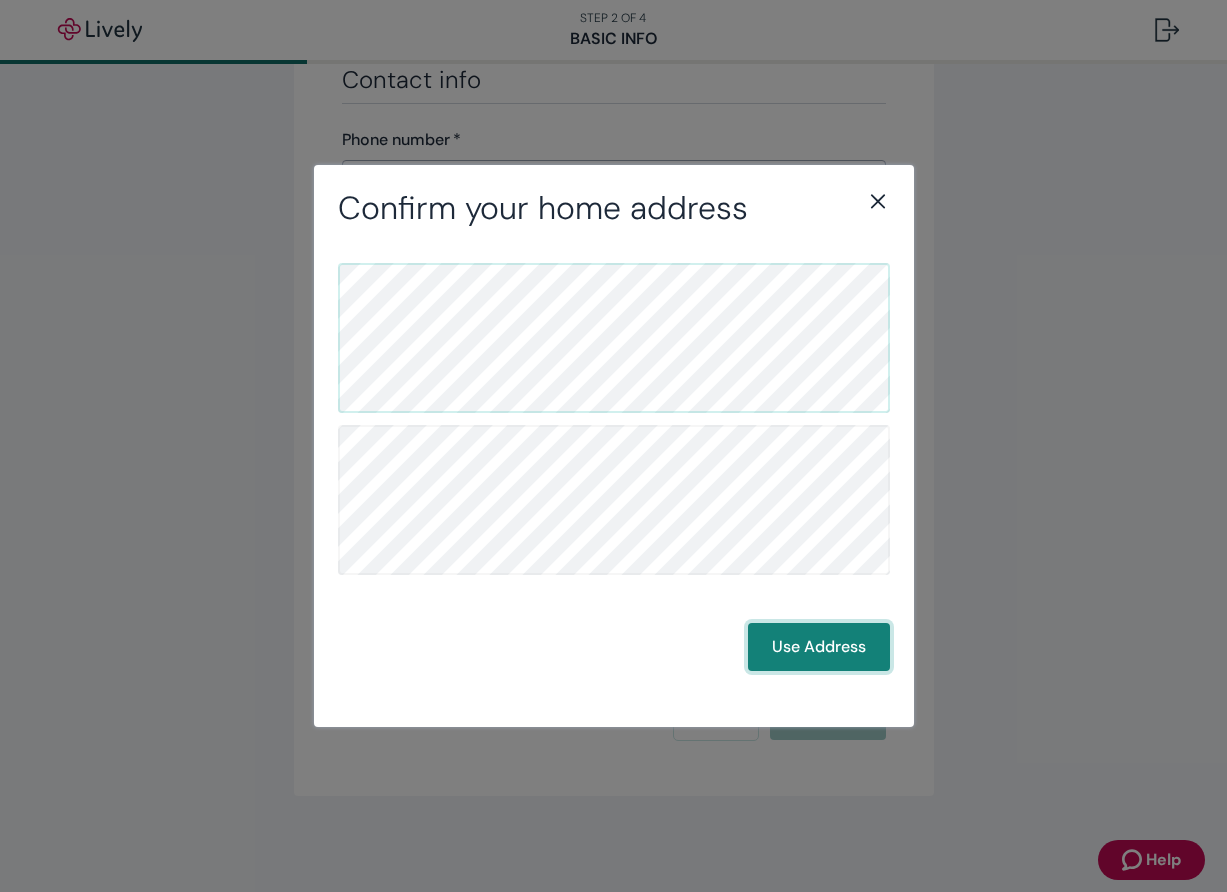 click on "Use Address" at bounding box center (819, 647) 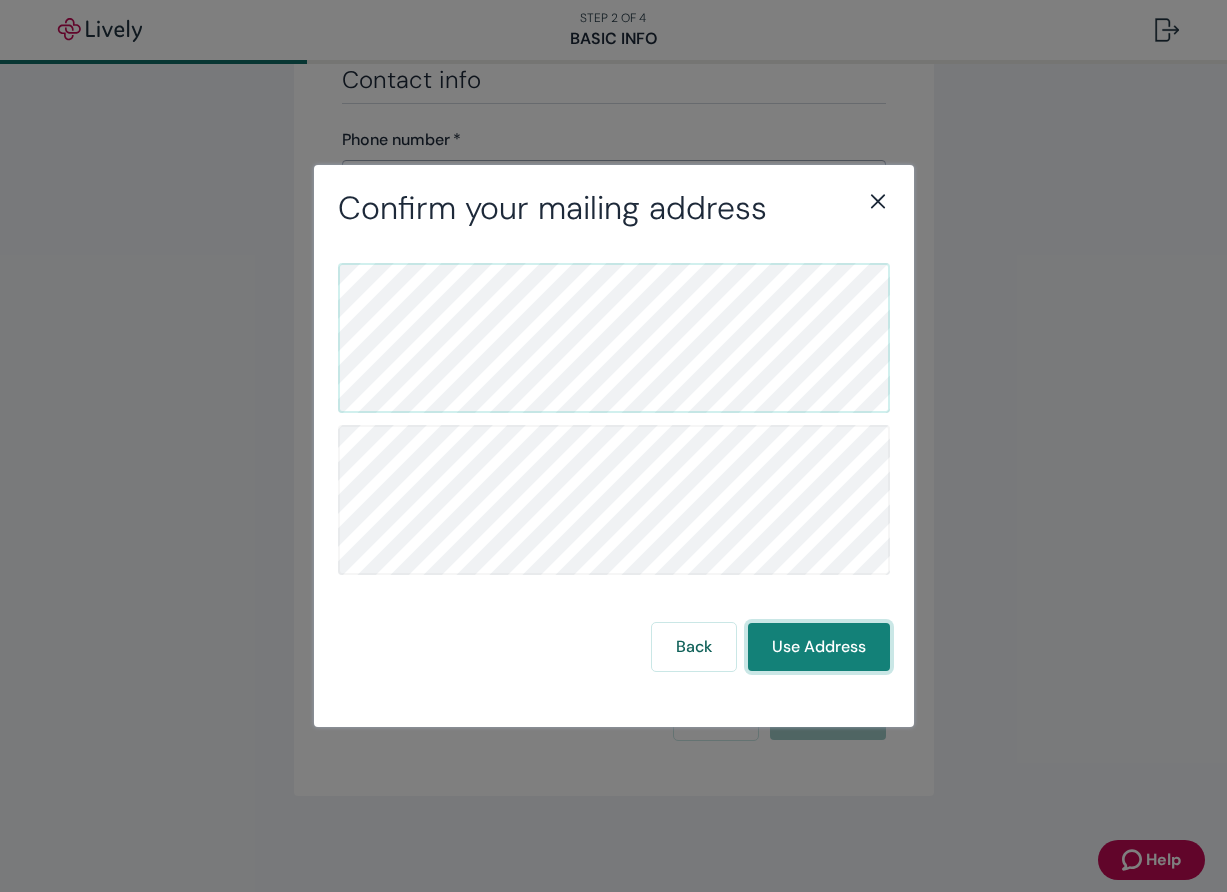 click on "Use Address" at bounding box center [819, 647] 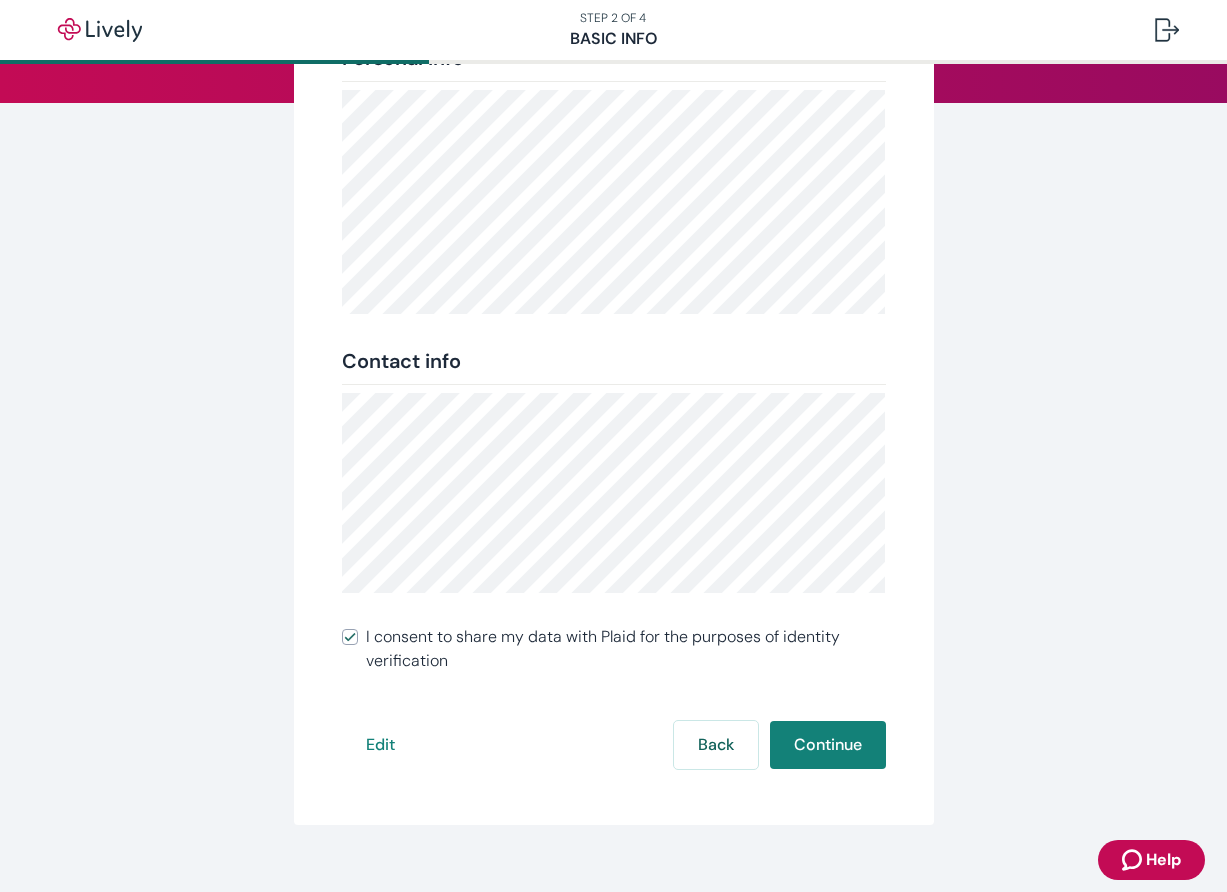 scroll, scrollTop: 265, scrollLeft: 0, axis: vertical 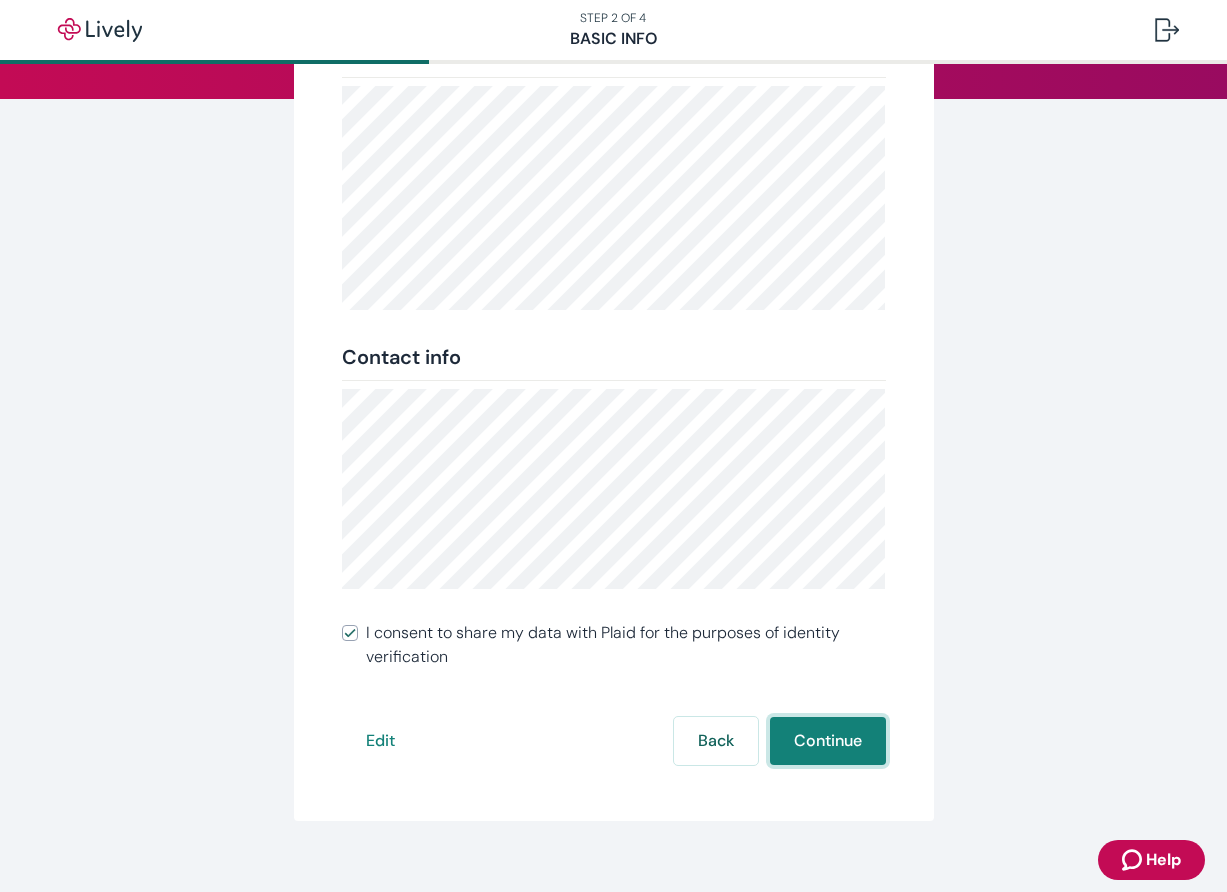click on "Continue" at bounding box center (828, 741) 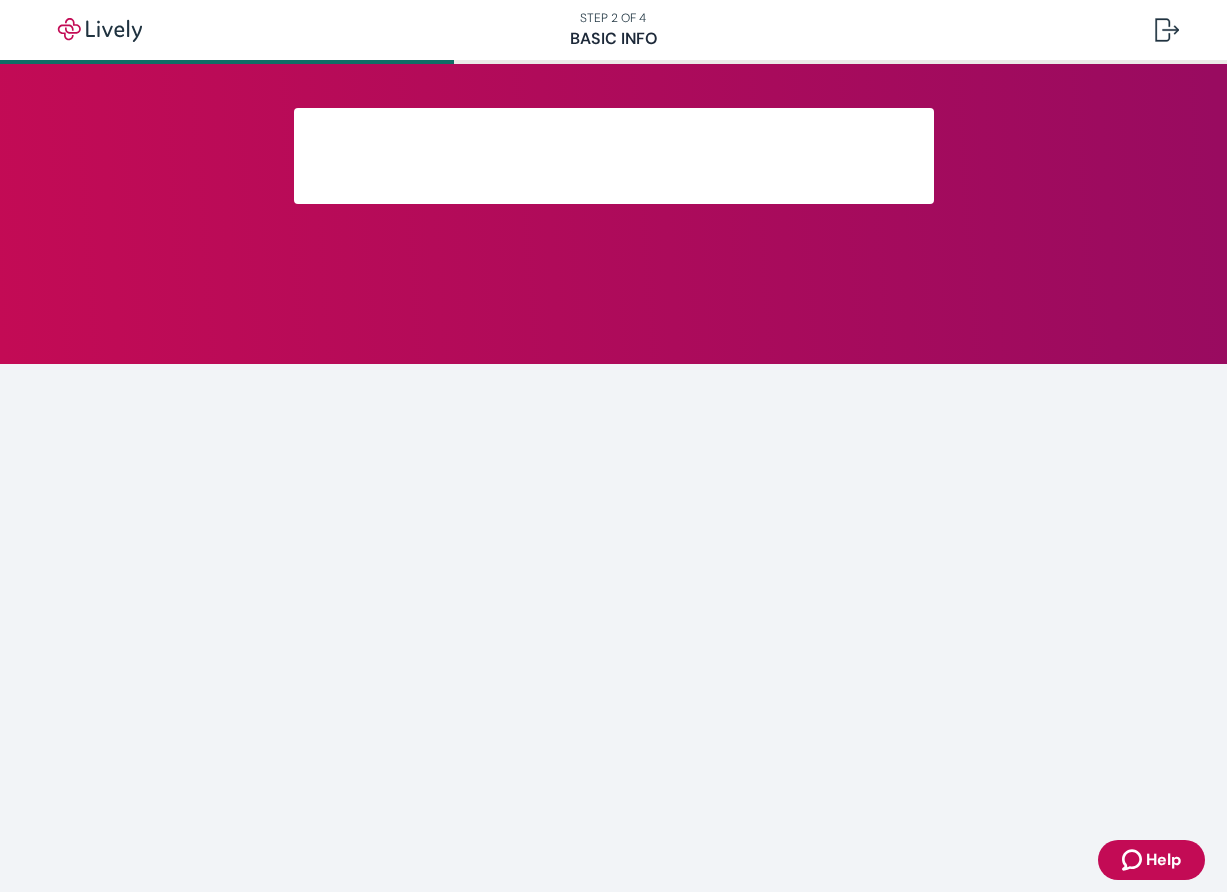 scroll, scrollTop: 0, scrollLeft: 0, axis: both 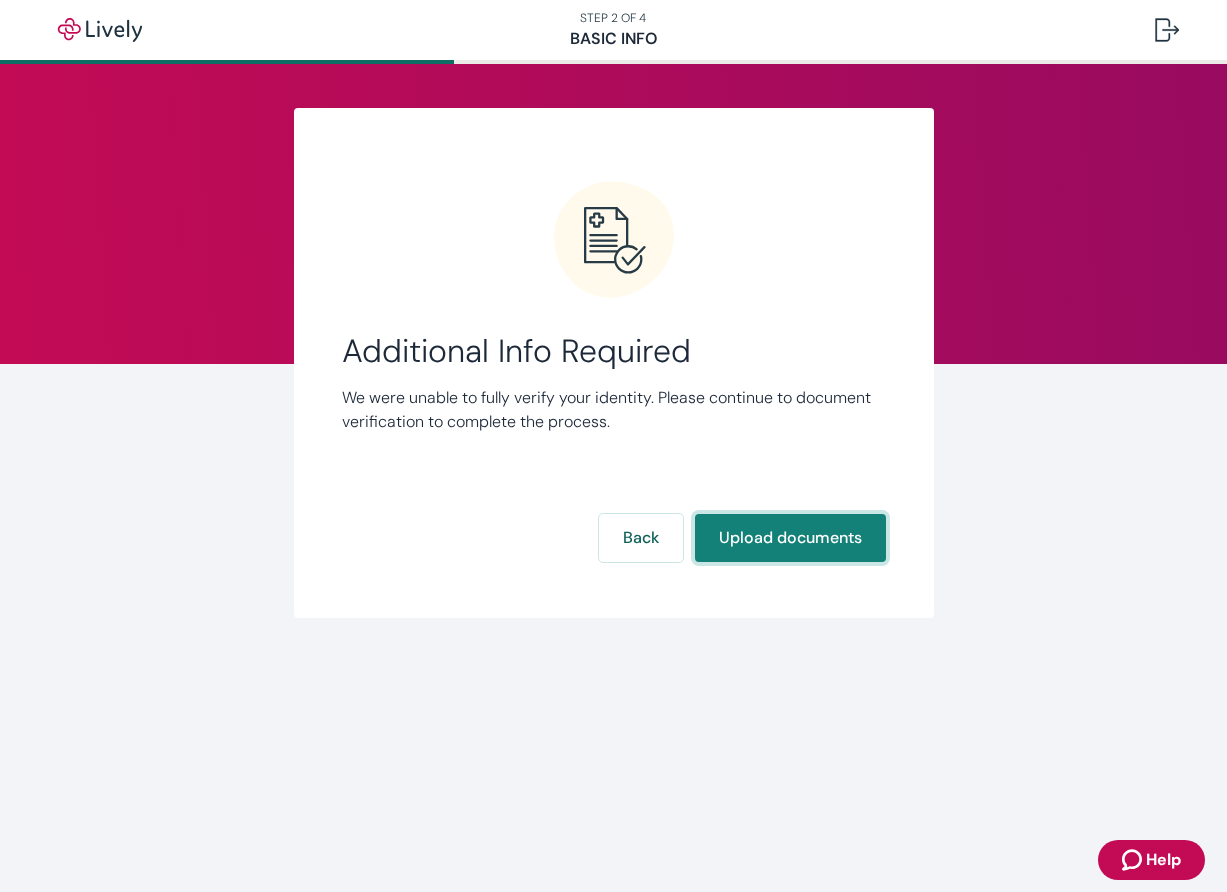 click on "Upload documents" at bounding box center (790, 538) 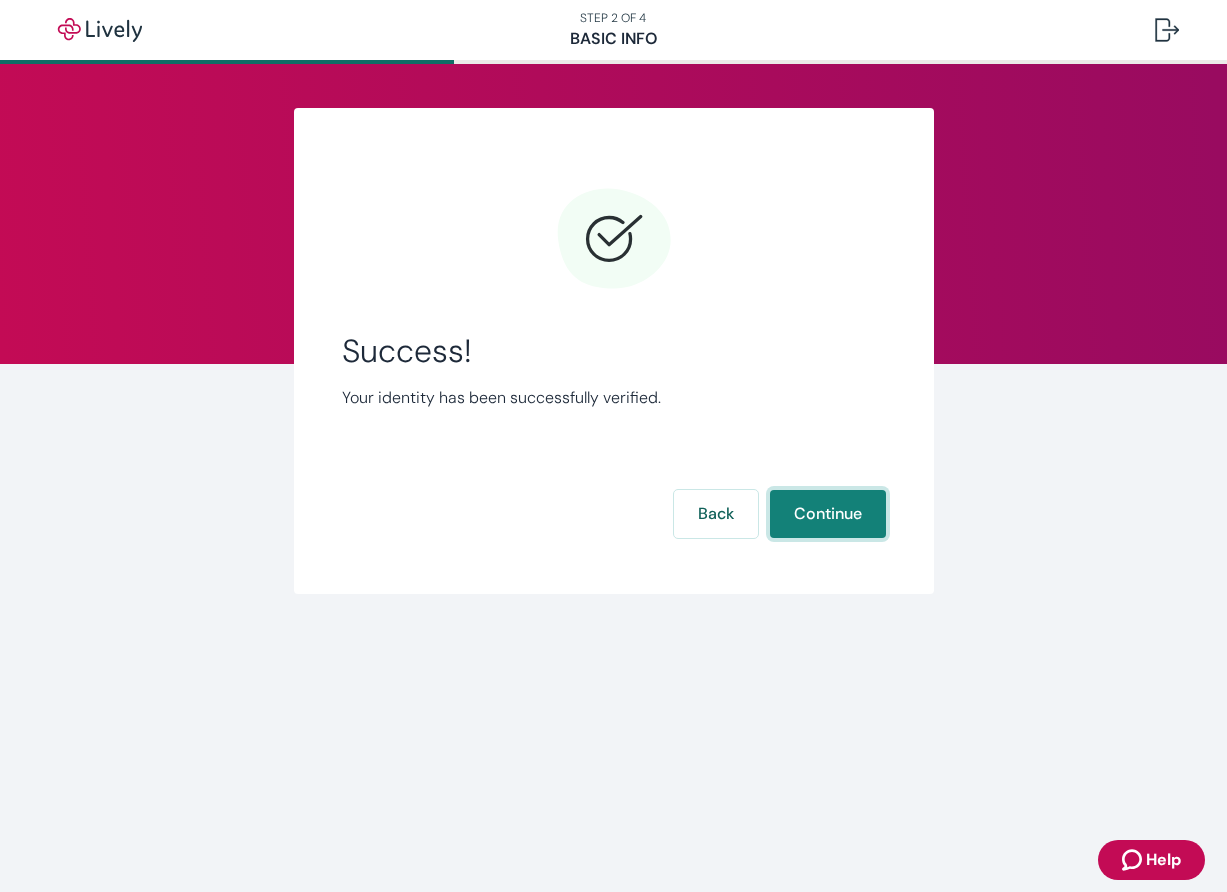 click on "Continue" at bounding box center (828, 514) 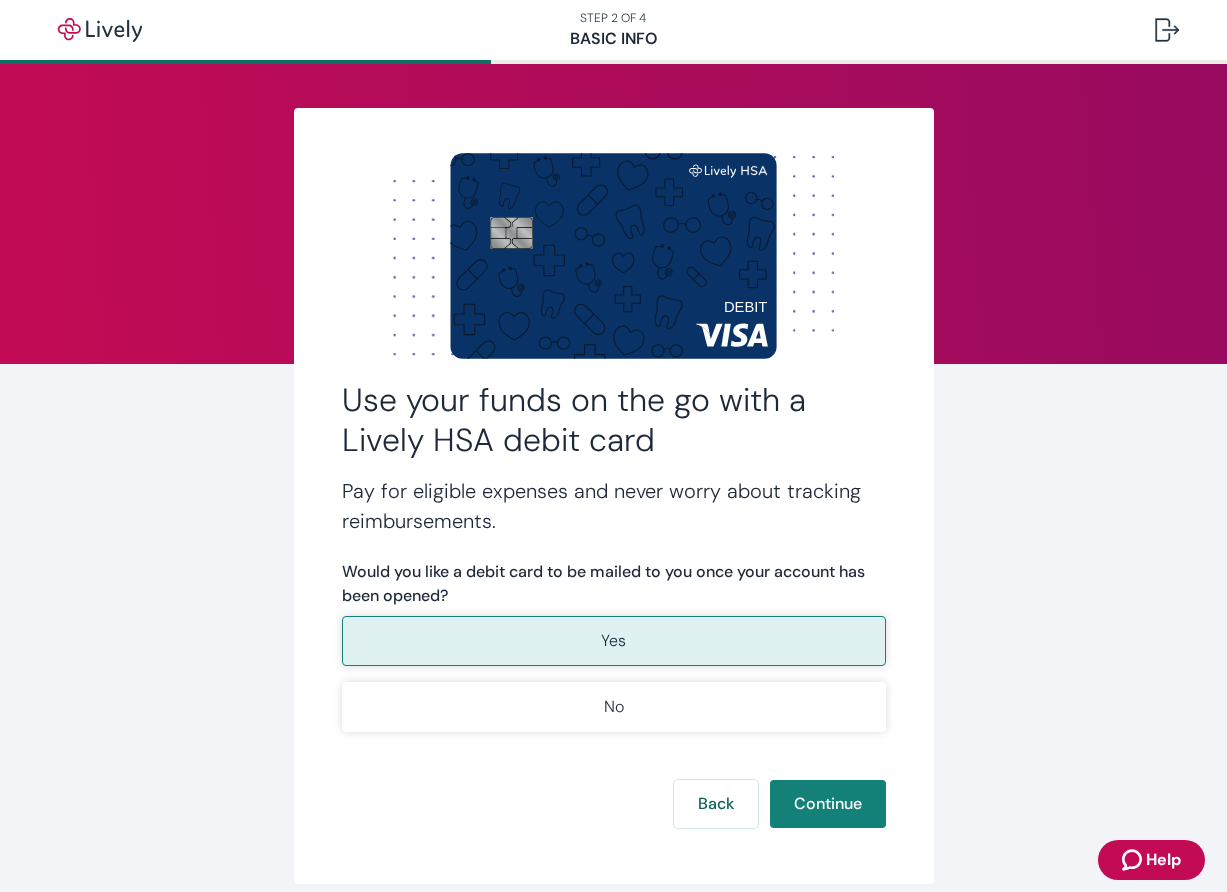 click on "Yes" at bounding box center [614, 641] 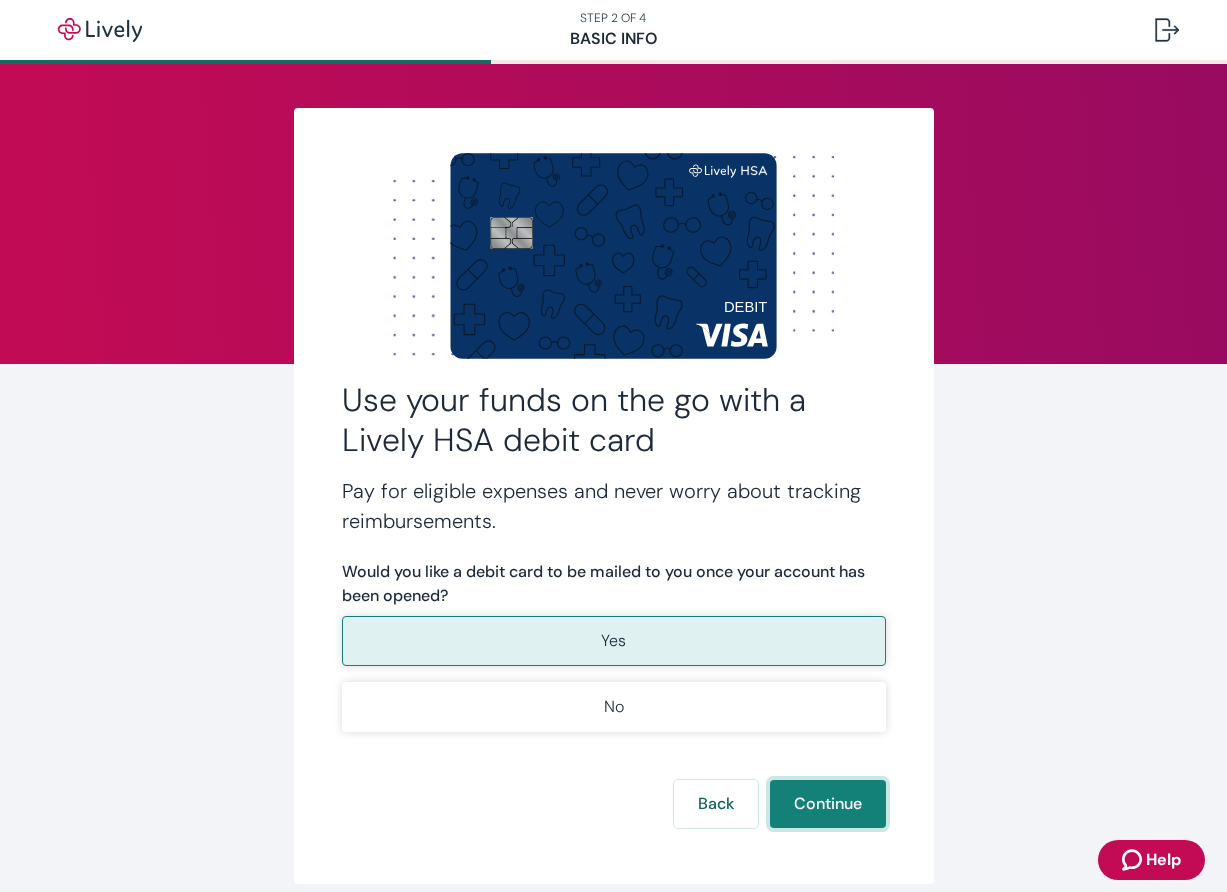 click on "Continue" at bounding box center [828, 804] 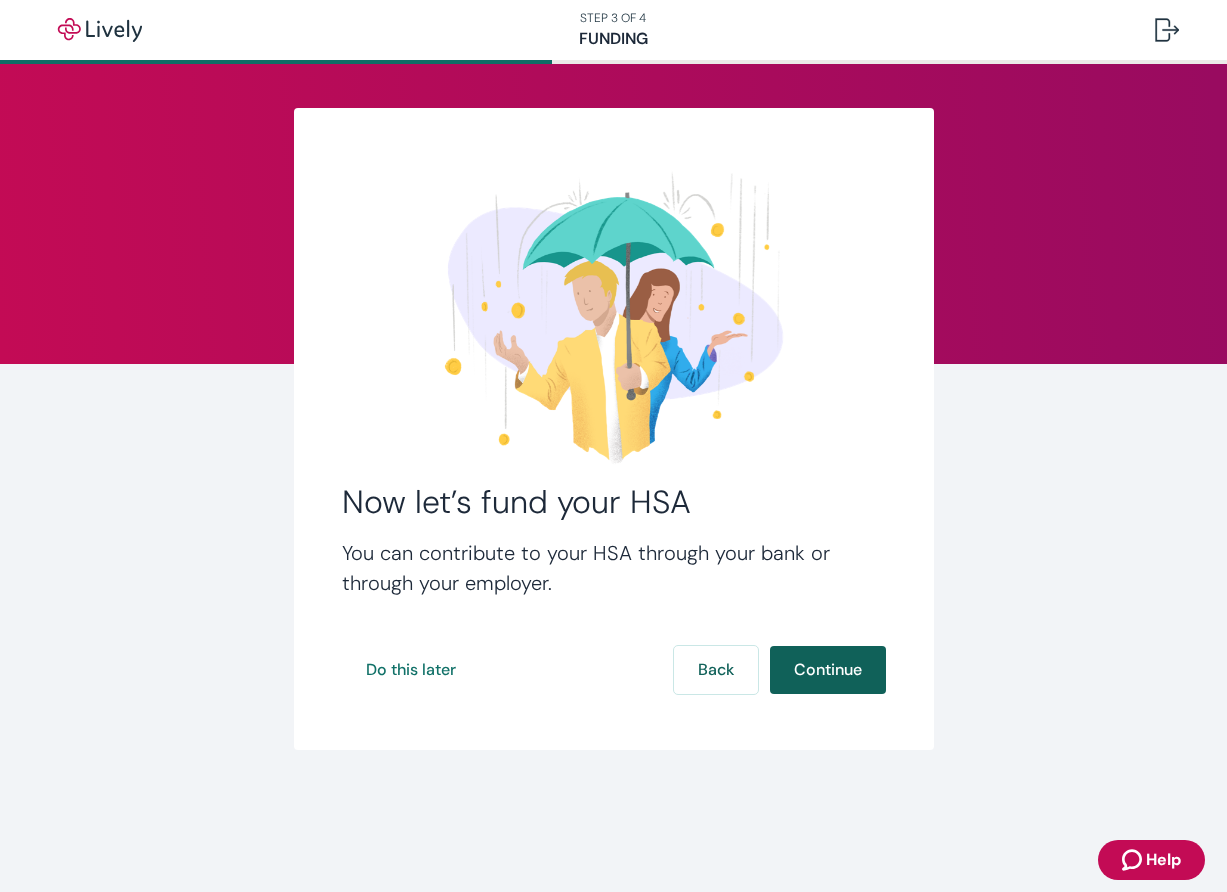 click on "Continue" at bounding box center (828, 670) 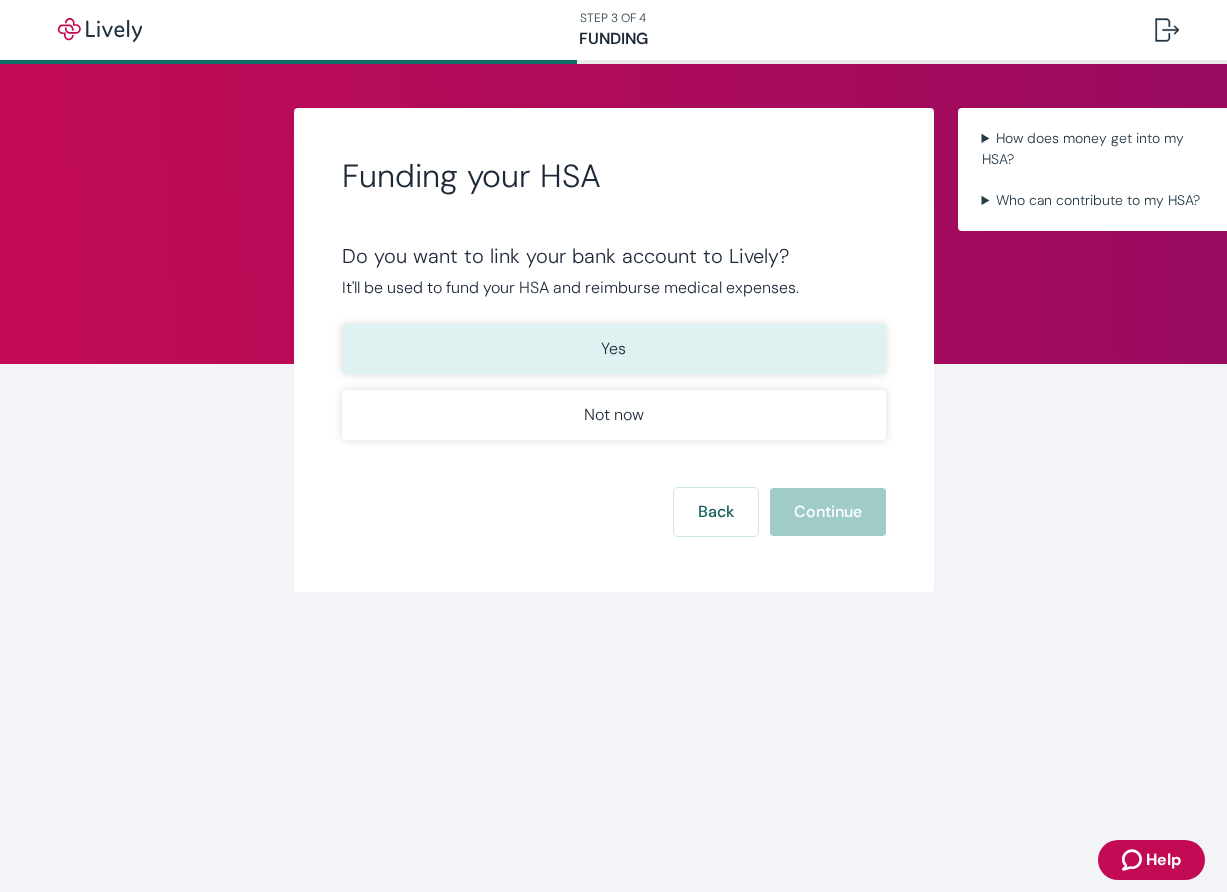 click on "Yes" at bounding box center (614, 349) 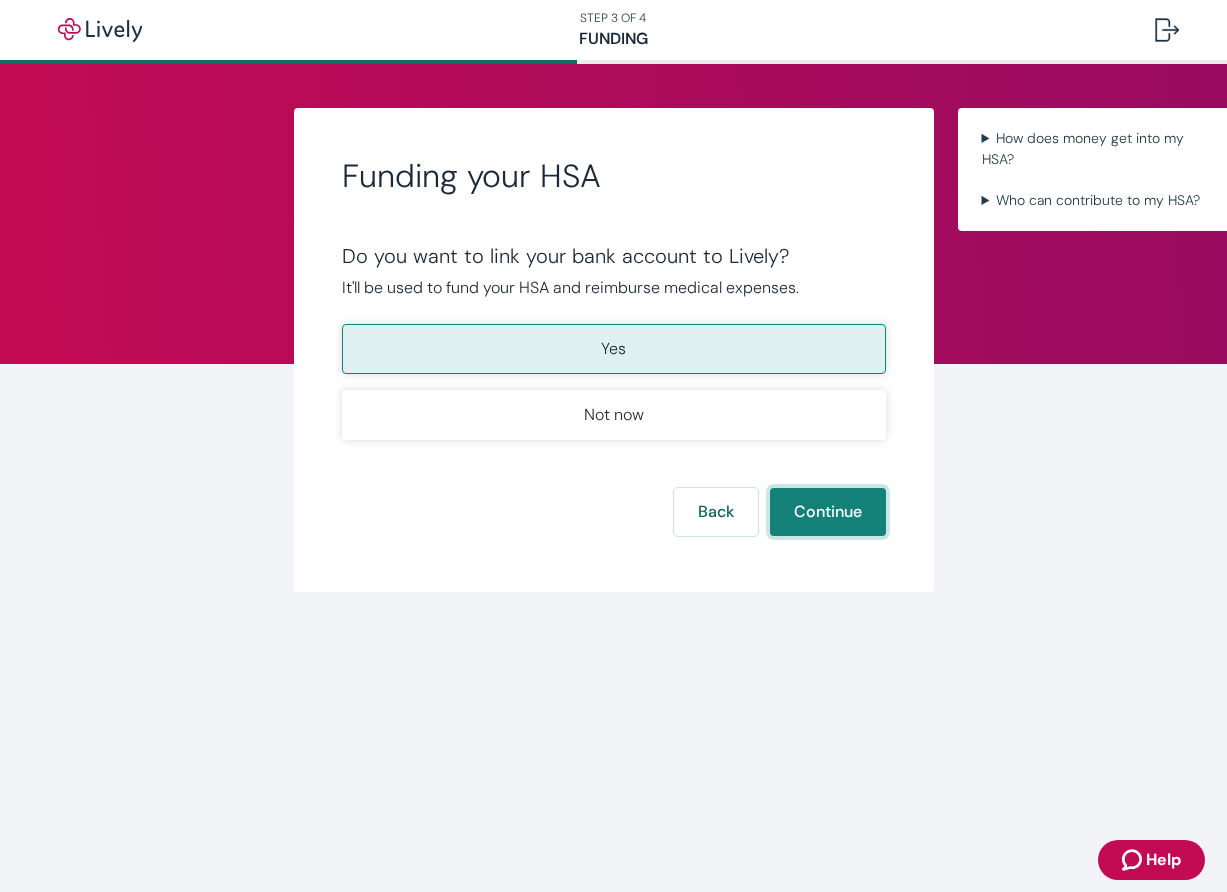 click on "Continue" at bounding box center [828, 512] 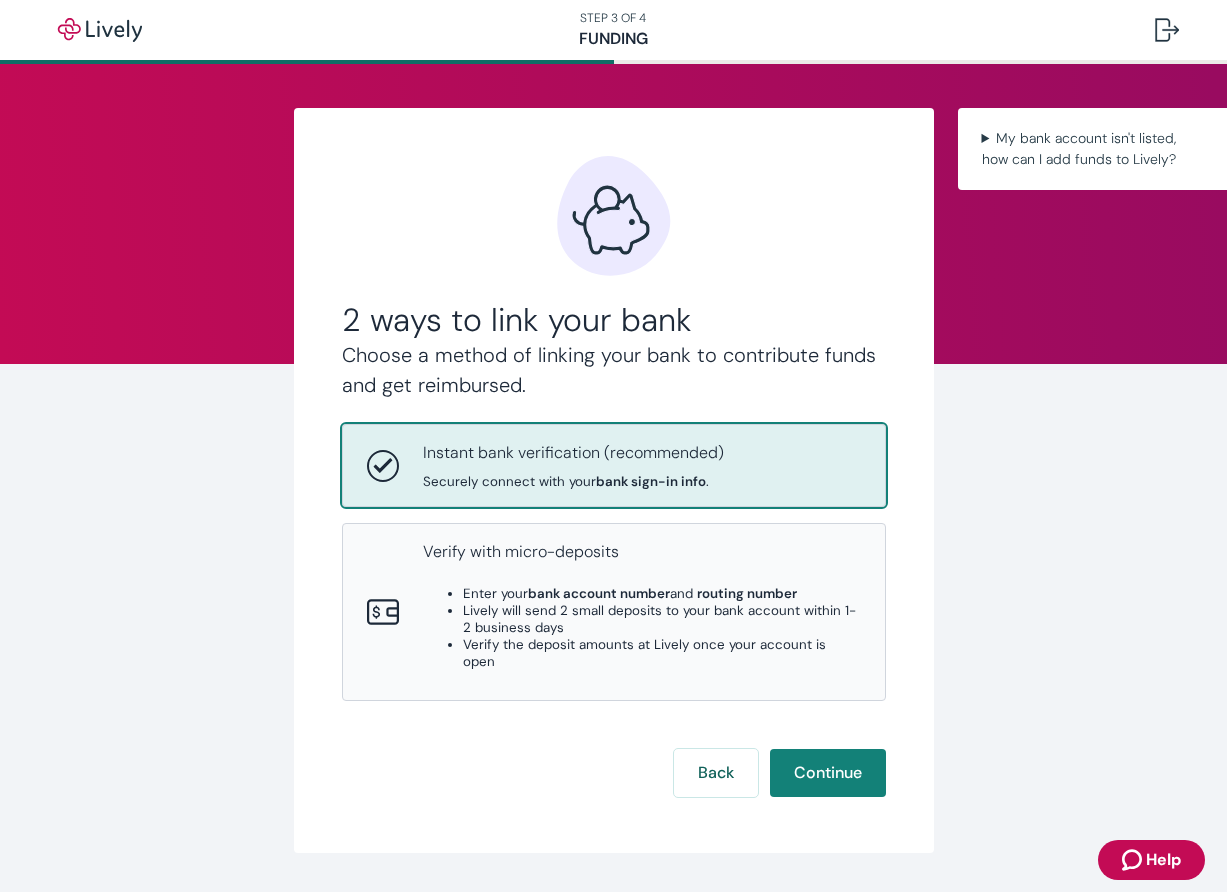 click on "Instant bank verification (recommended)" at bounding box center [573, 453] 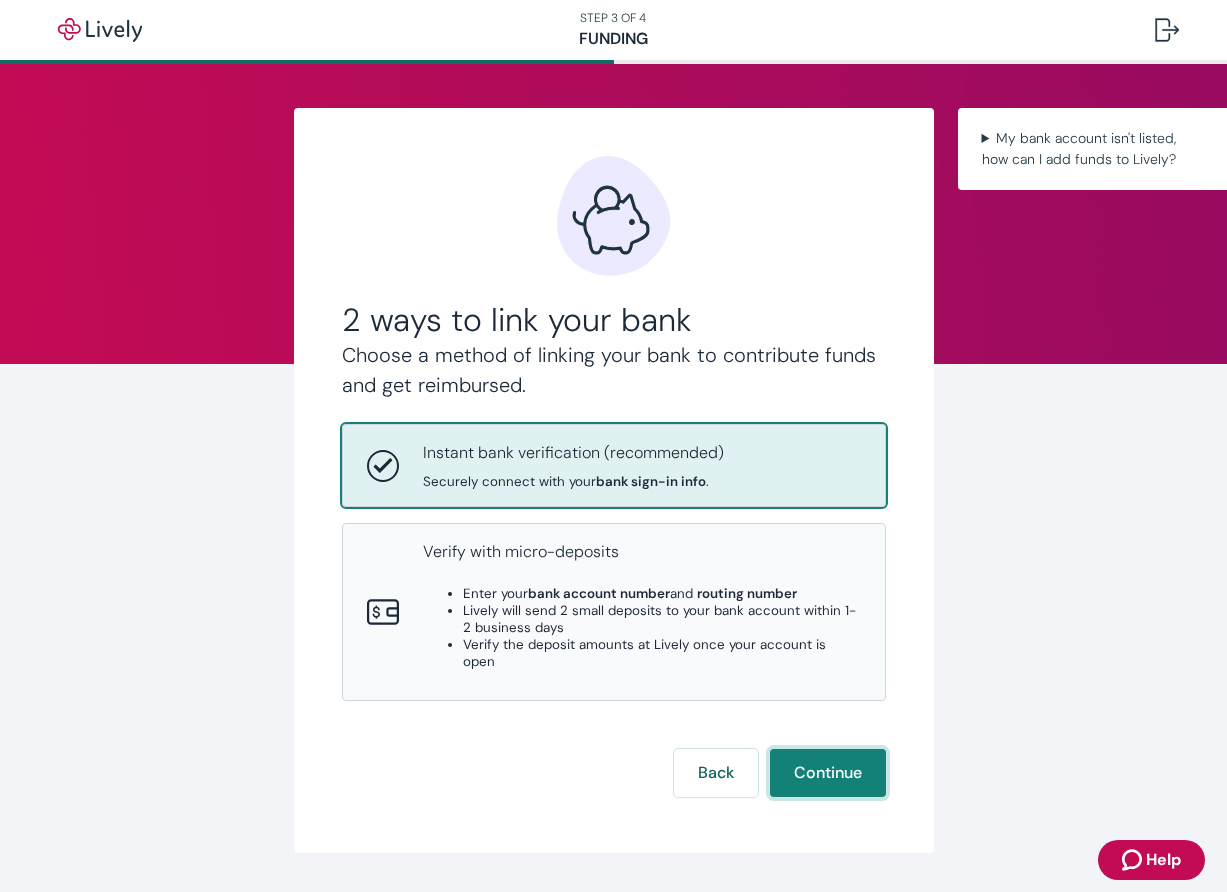 click on "Continue" at bounding box center (828, 773) 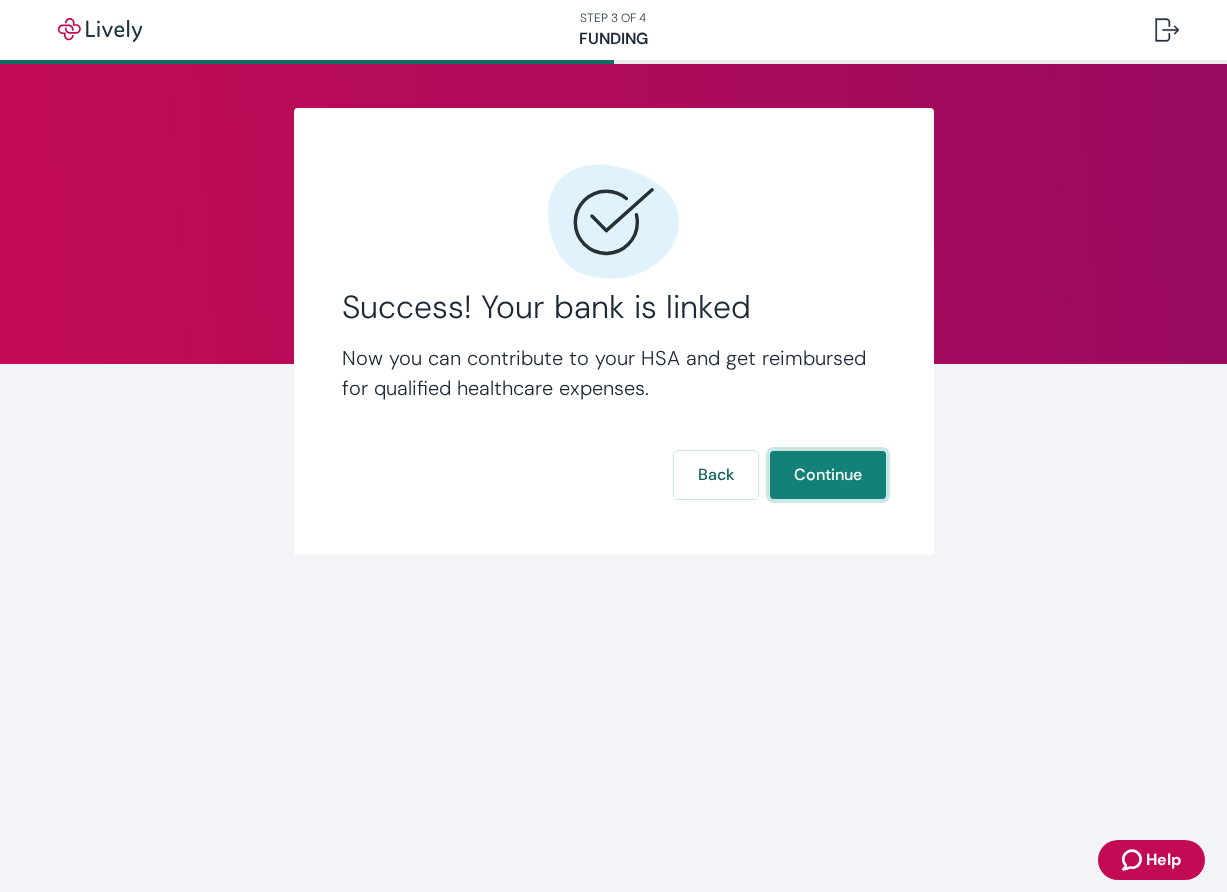 click on "Continue" at bounding box center (828, 475) 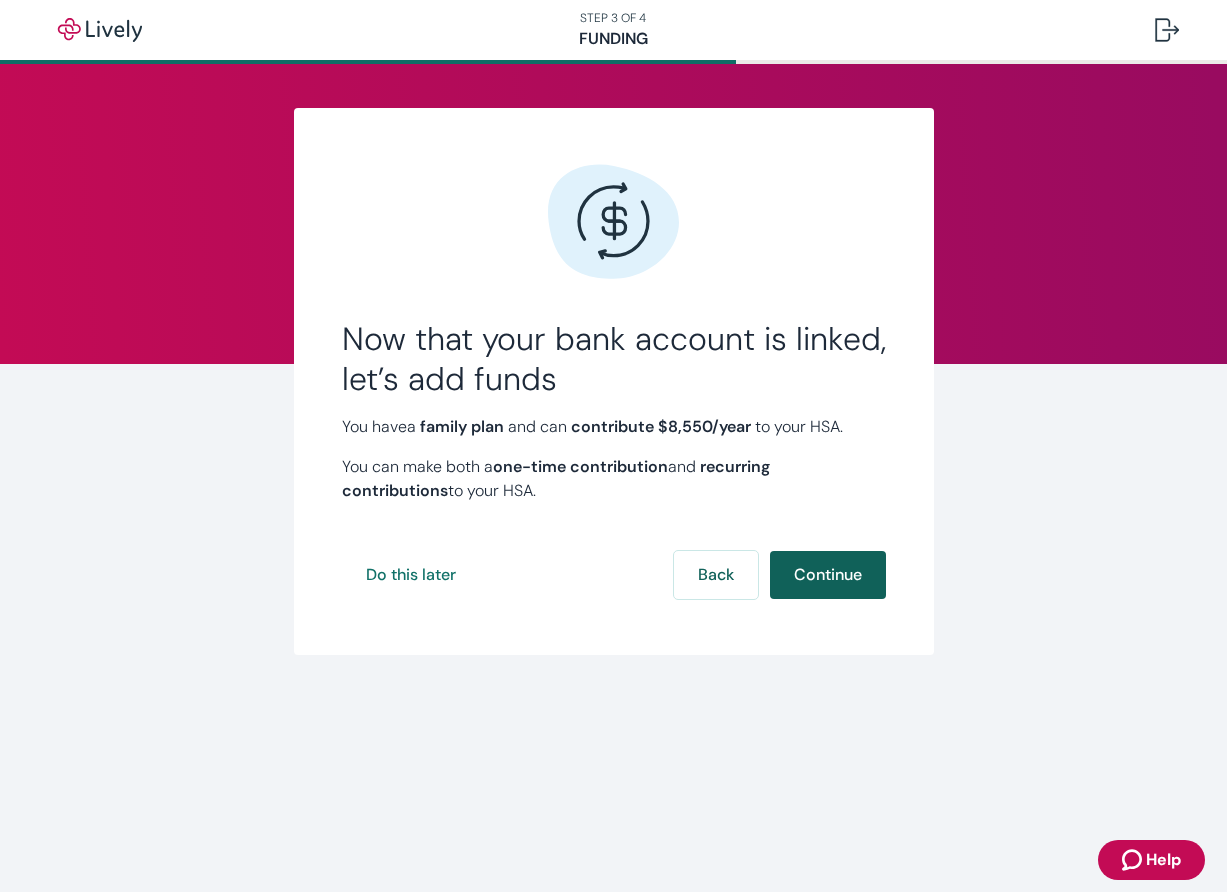 click on "Continue" at bounding box center [828, 575] 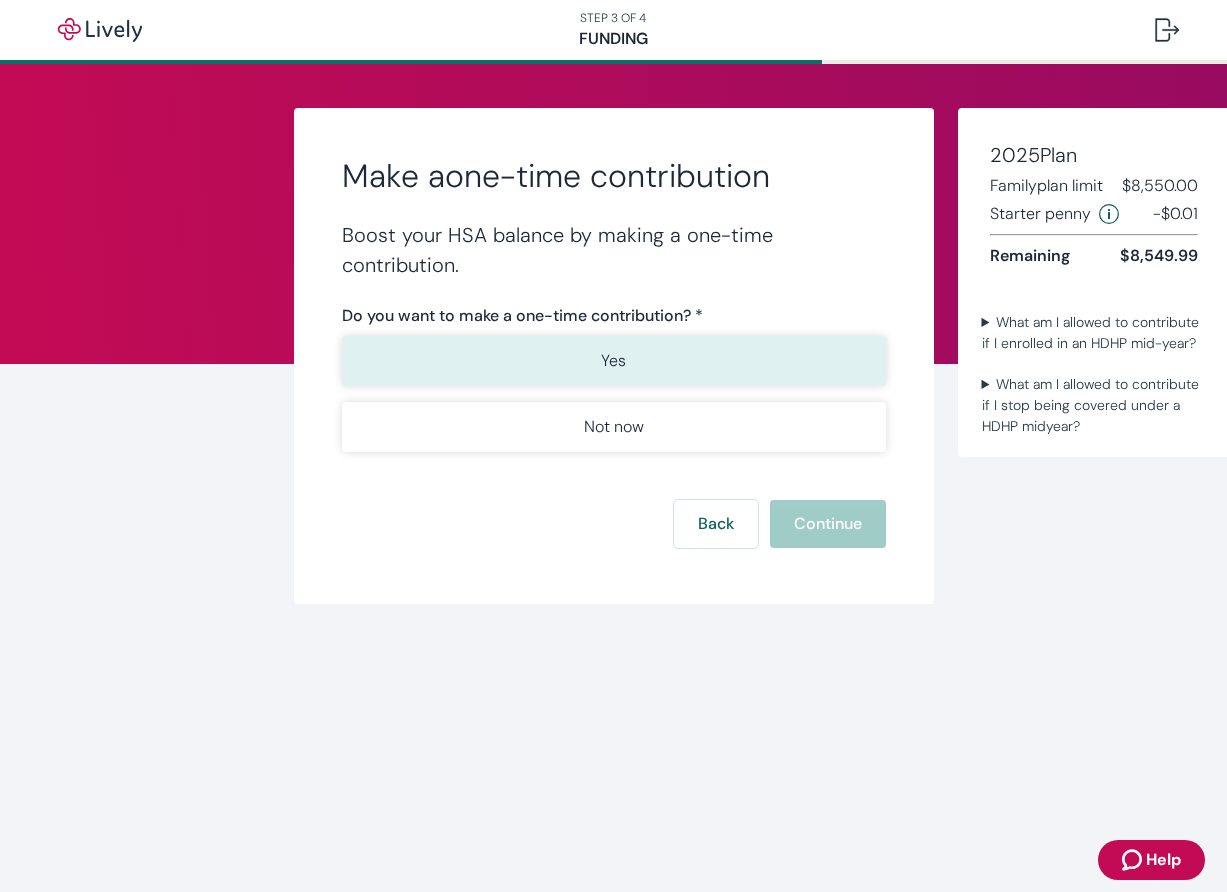 click on "Yes" at bounding box center (614, 361) 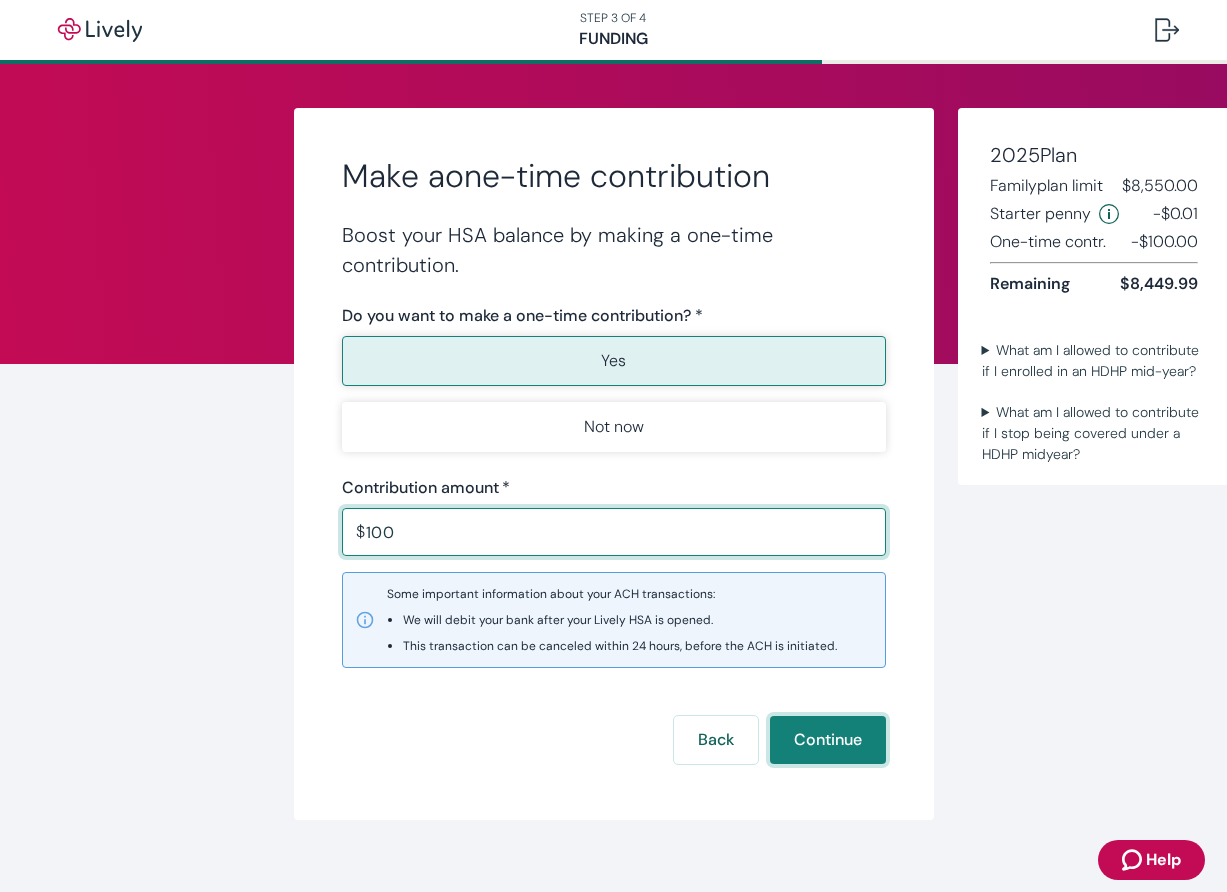 type on "100.00" 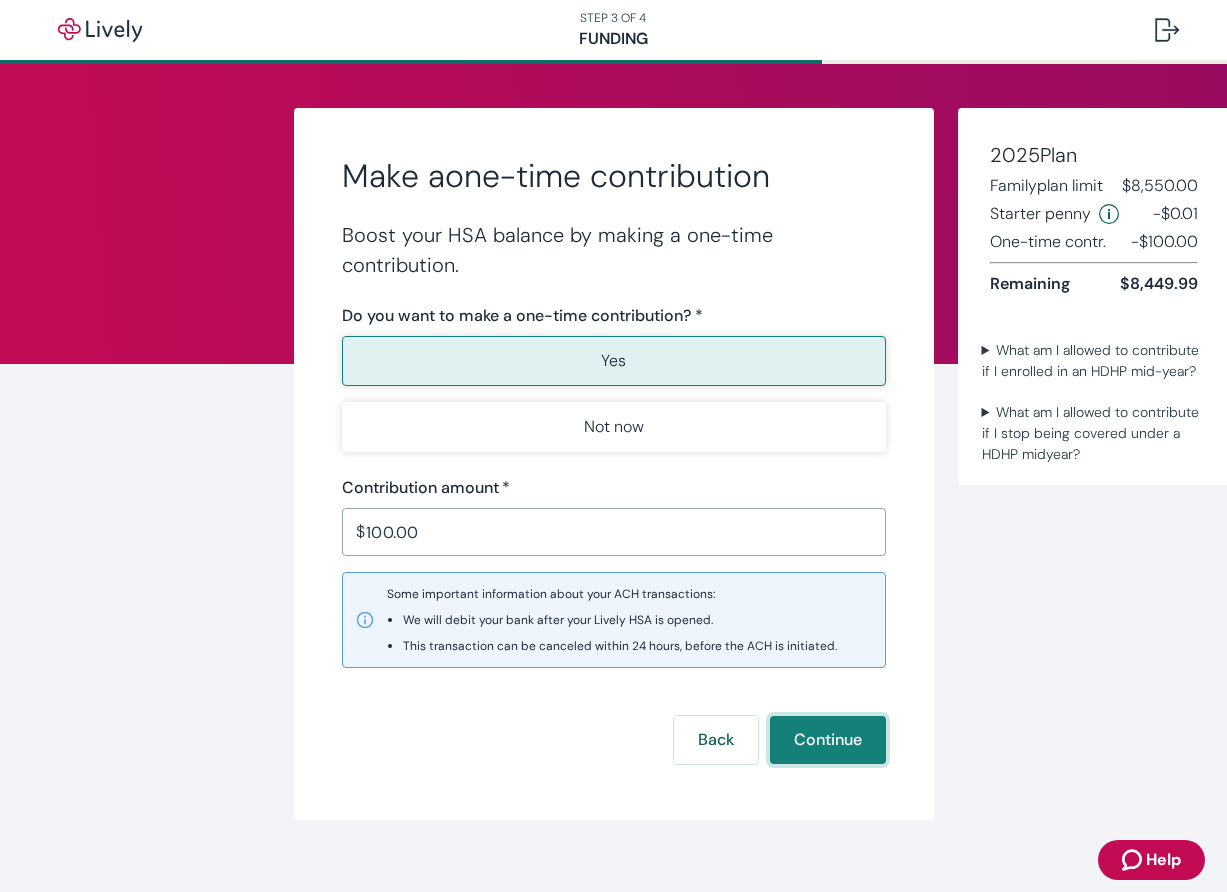 click on "Continue" at bounding box center (828, 740) 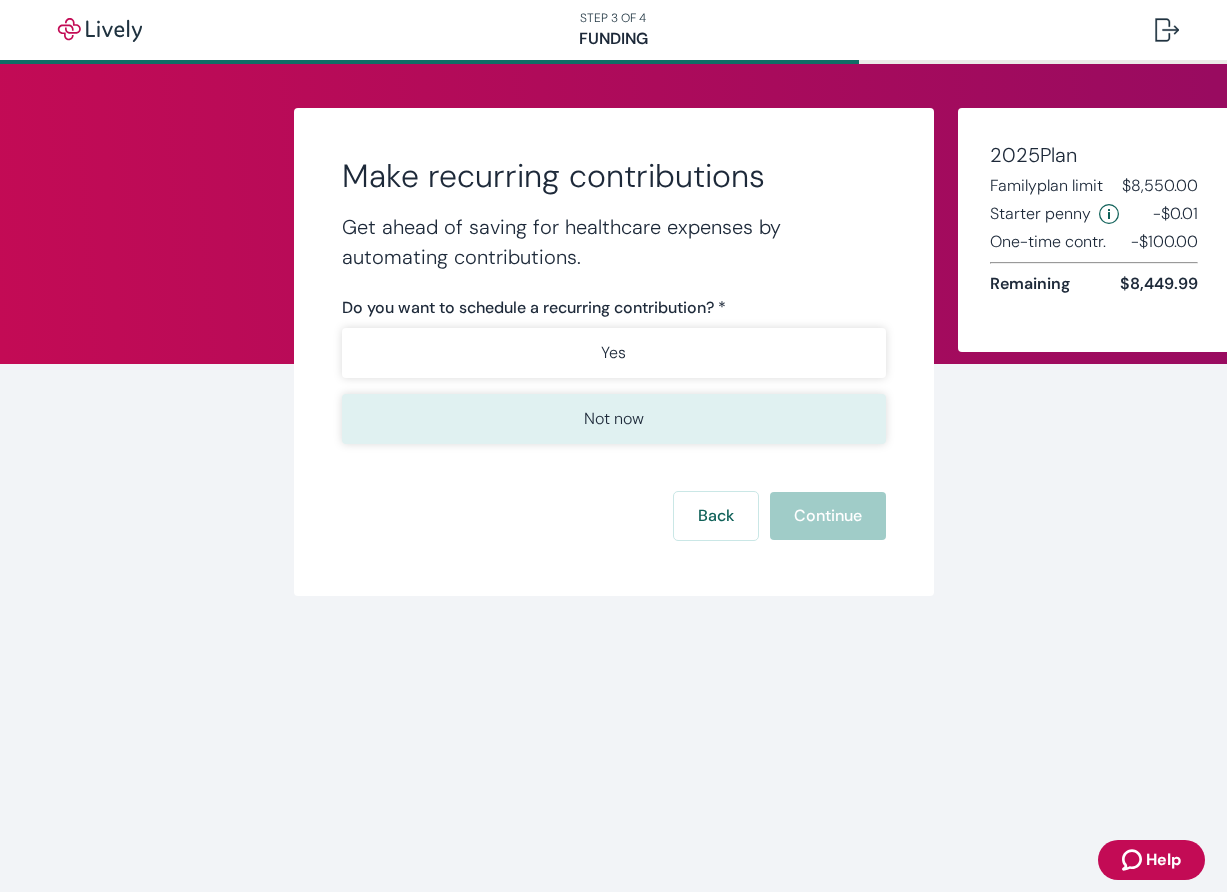 click on "Not now" at bounding box center (614, 419) 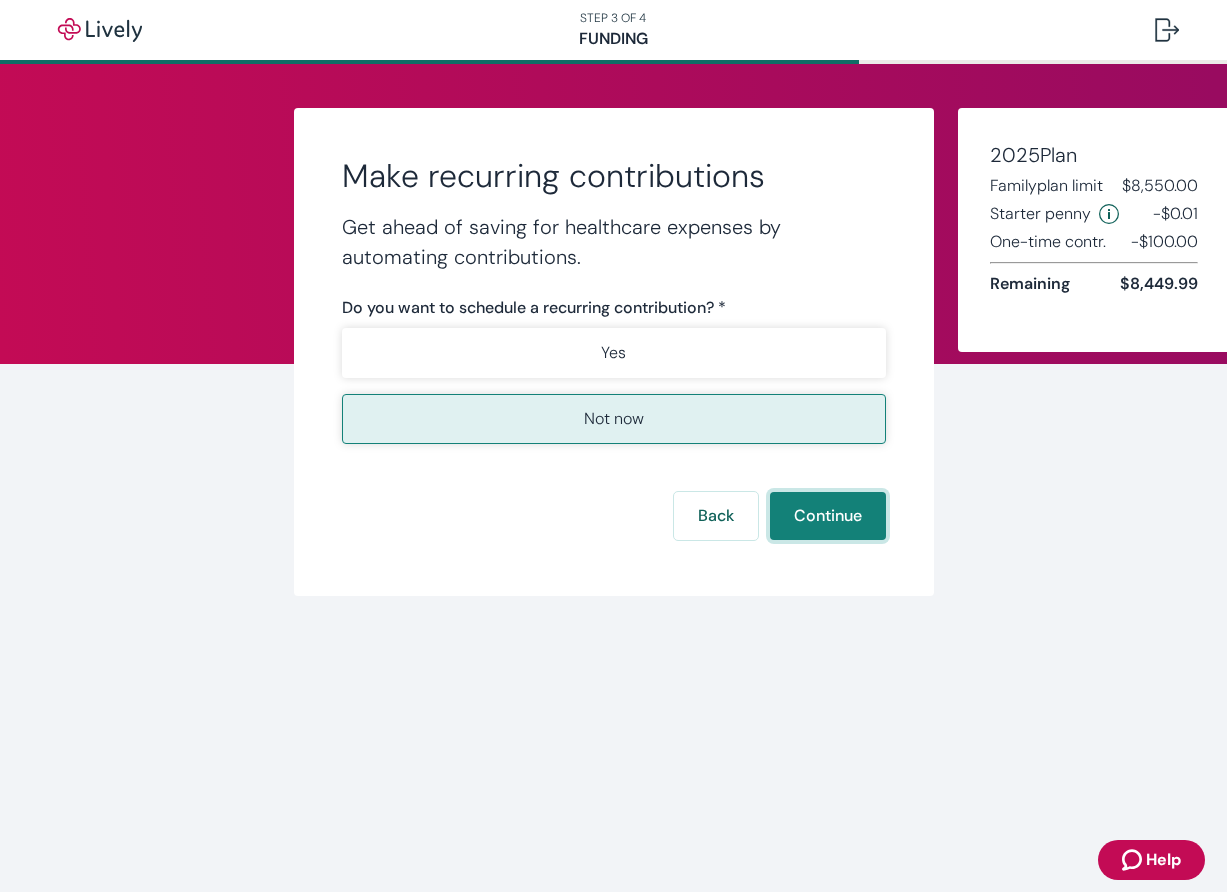 click on "Continue" at bounding box center (828, 516) 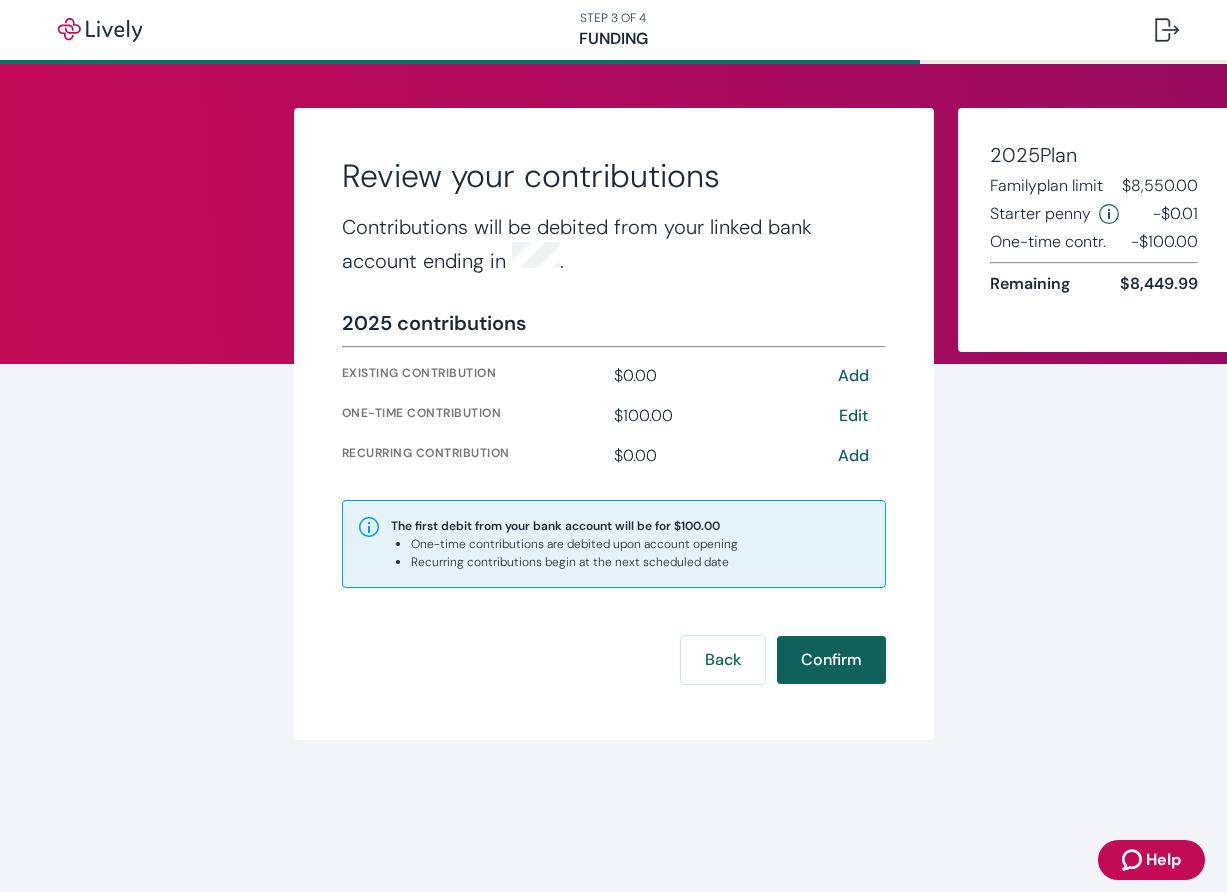 click on "Confirm" at bounding box center (831, 660) 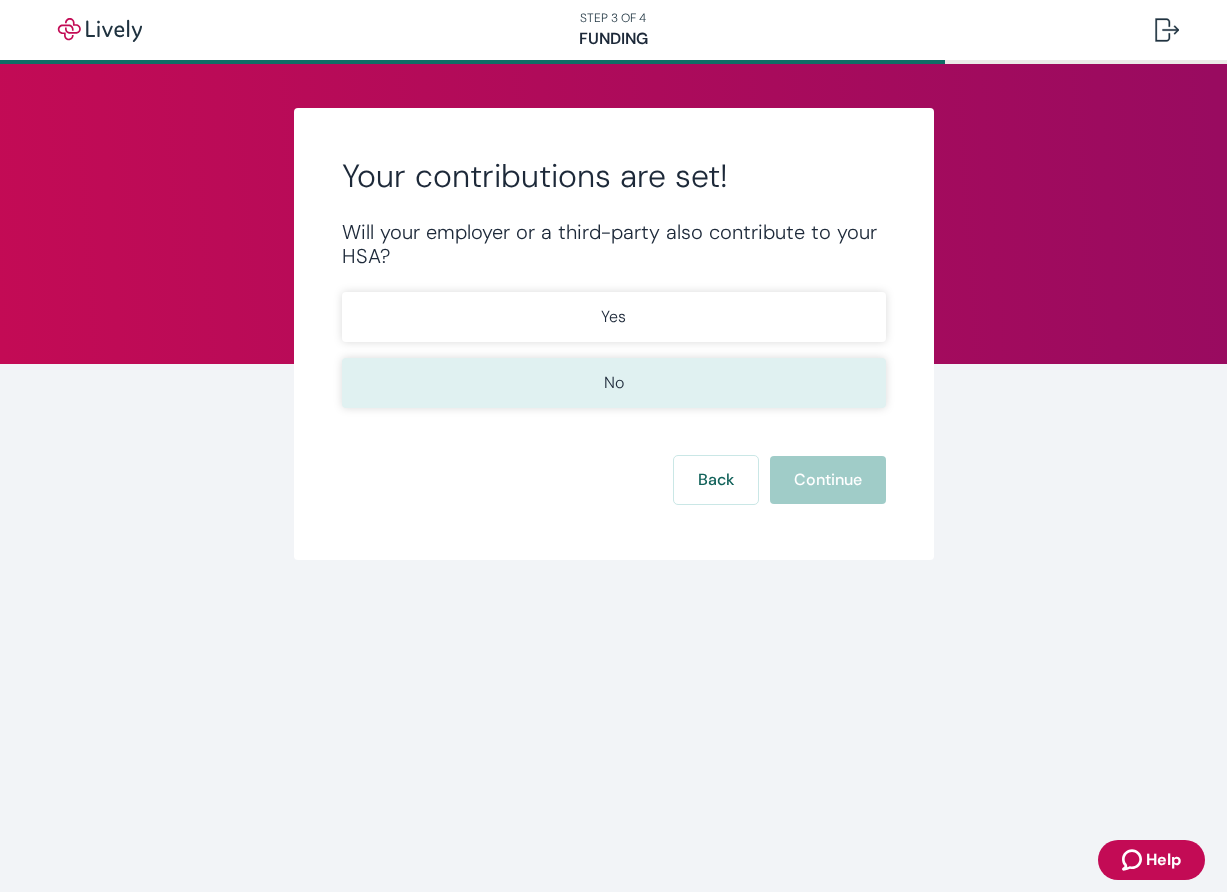 click on "No" at bounding box center (614, 383) 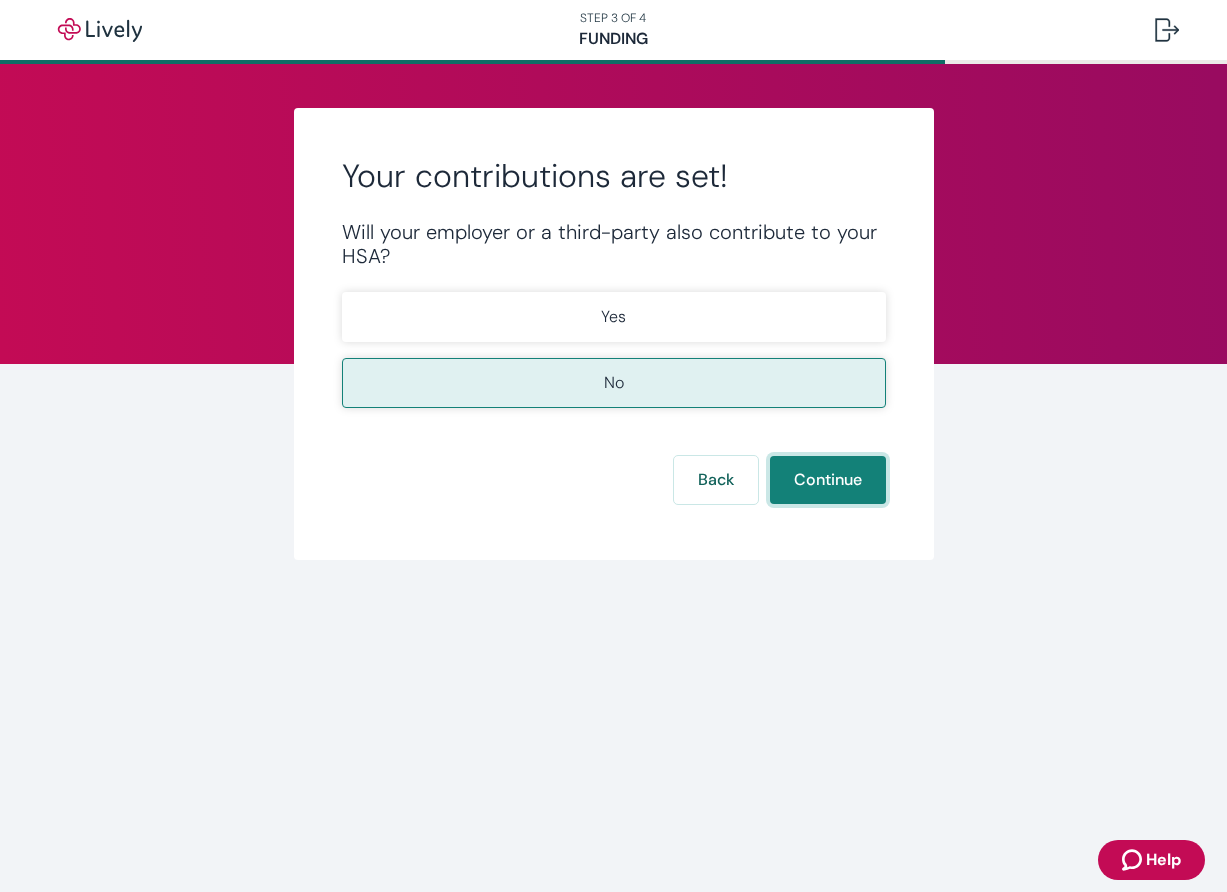 click on "Continue" at bounding box center [828, 480] 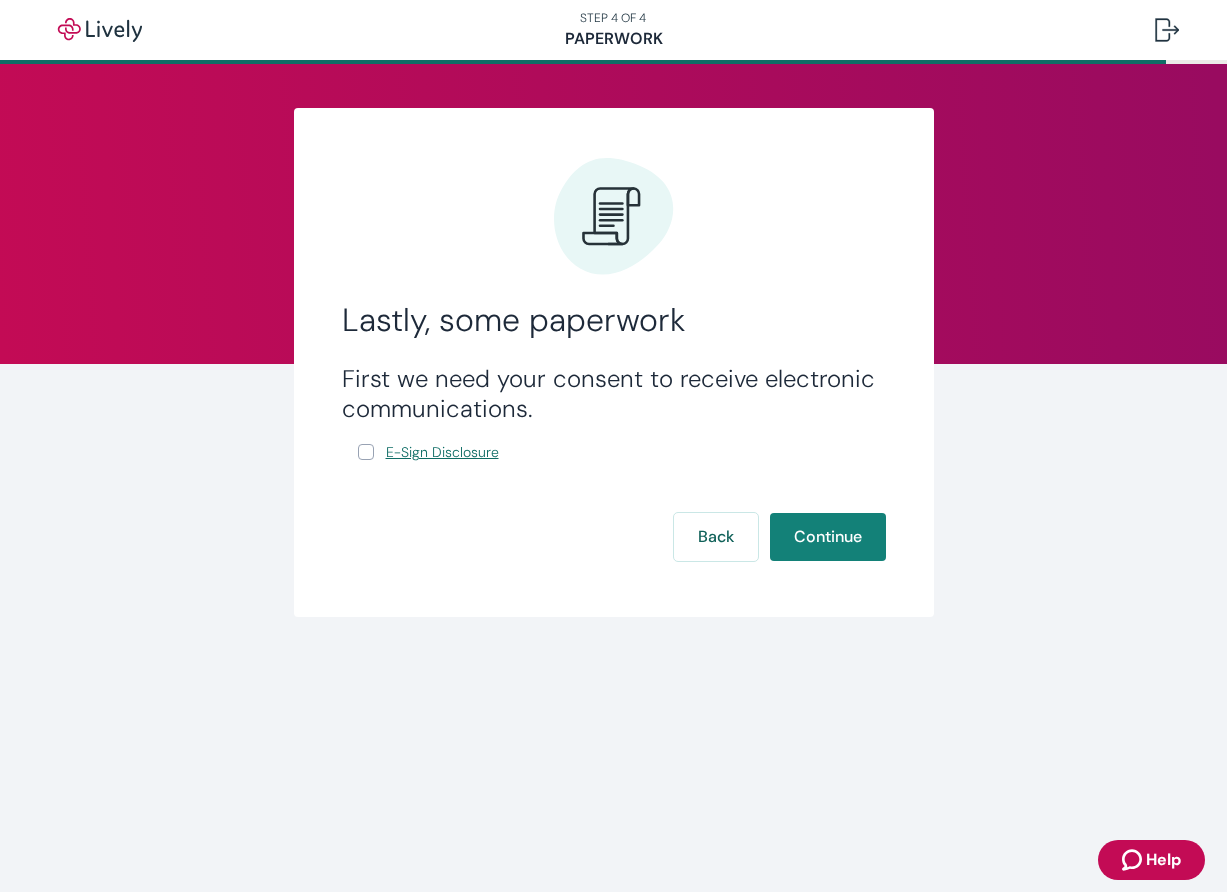 click on "E-Sign Disclosure" at bounding box center (442, 452) 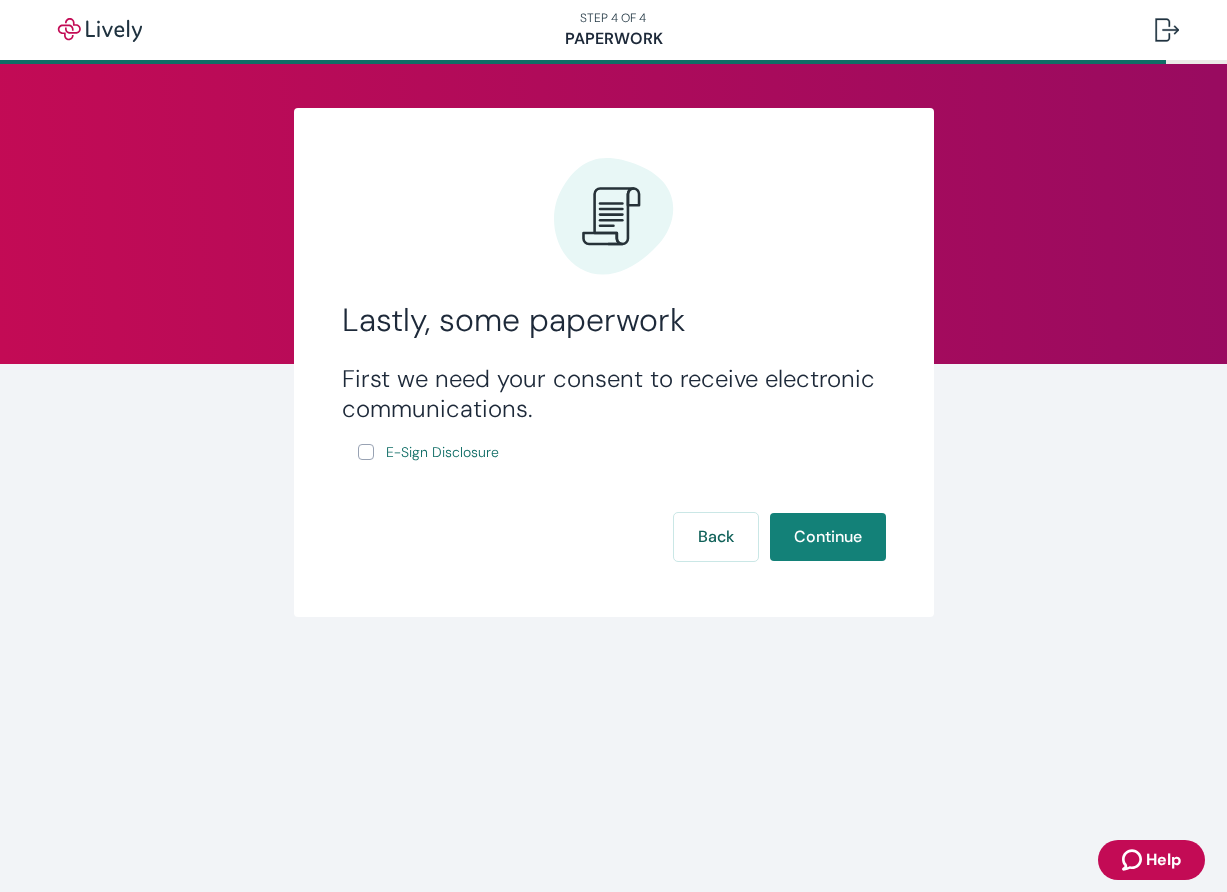 click on "E-Sign Disclosure" at bounding box center (366, 452) 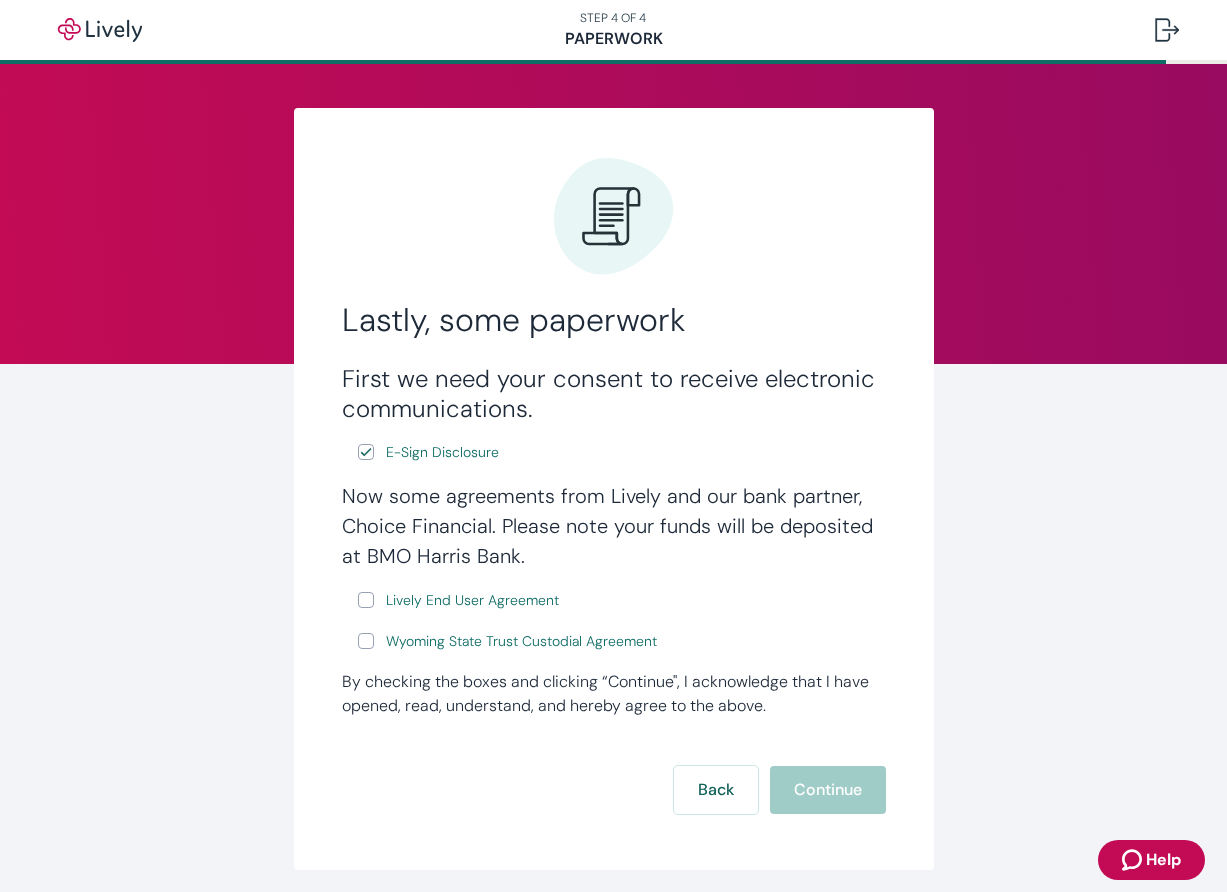 click on "Now some agreements from Lively and our bank partner, Choice Financial. Please note your funds will be deposited at   BMO Harris Bank . Lively End User Agreement Wyoming State Trust Custodial Agreement" at bounding box center (614, 567) 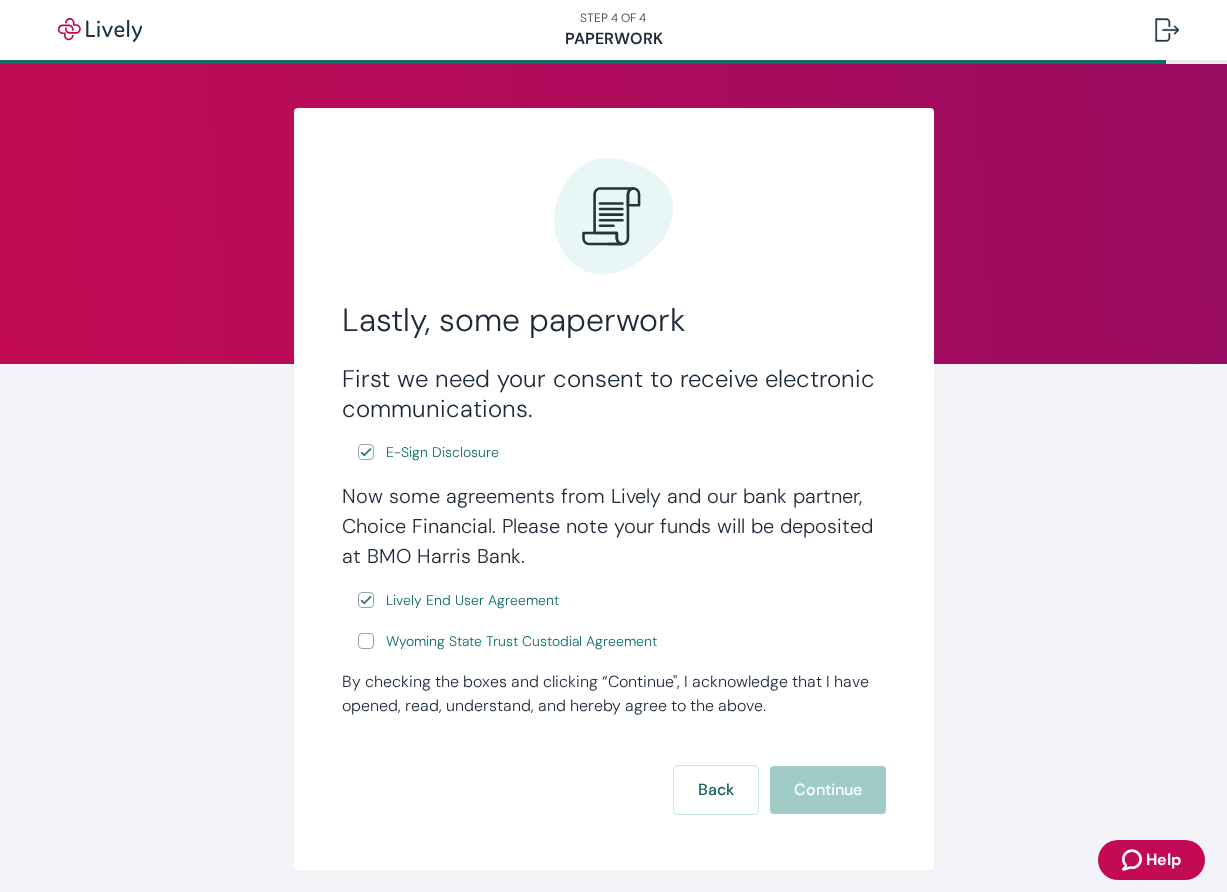 click on "Wyoming State Trust Custodial Agreement" at bounding box center [366, 641] 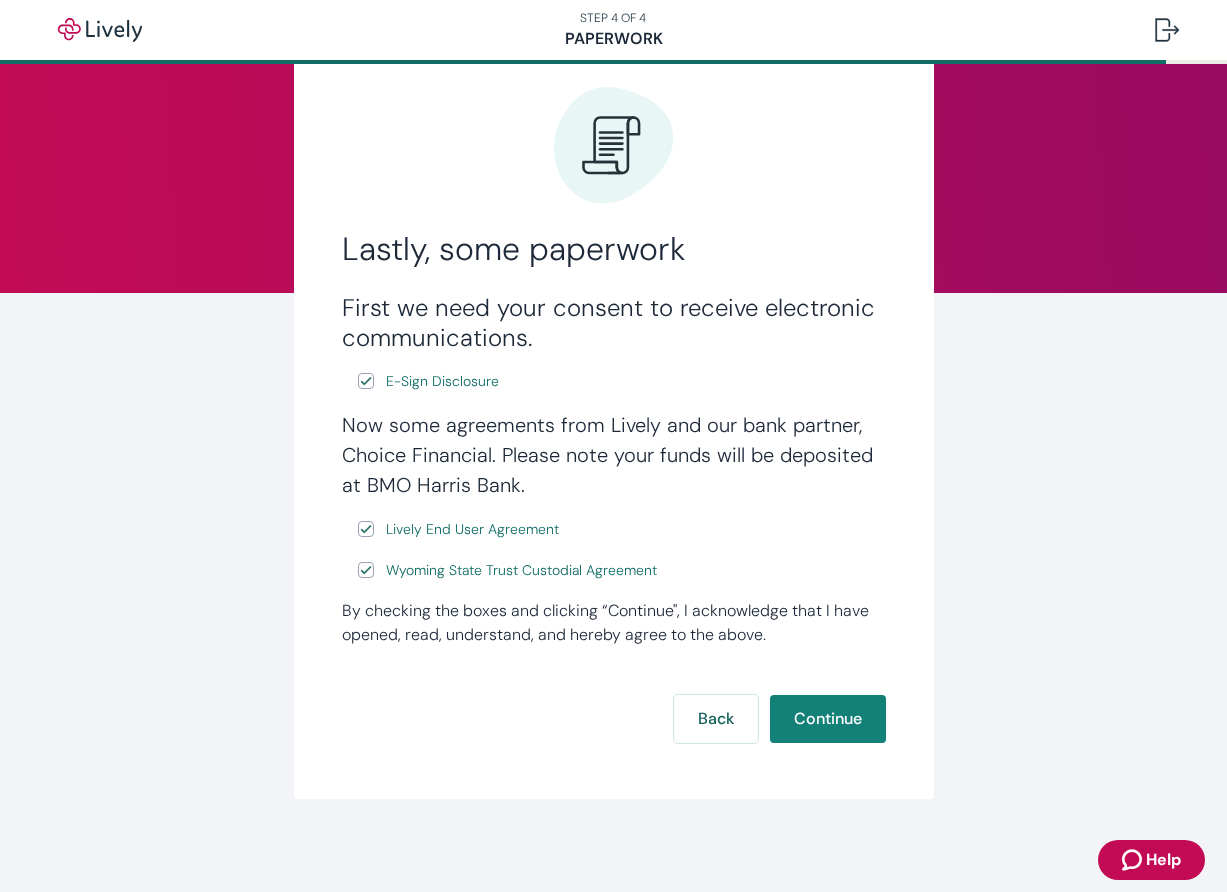 scroll, scrollTop: 76, scrollLeft: 0, axis: vertical 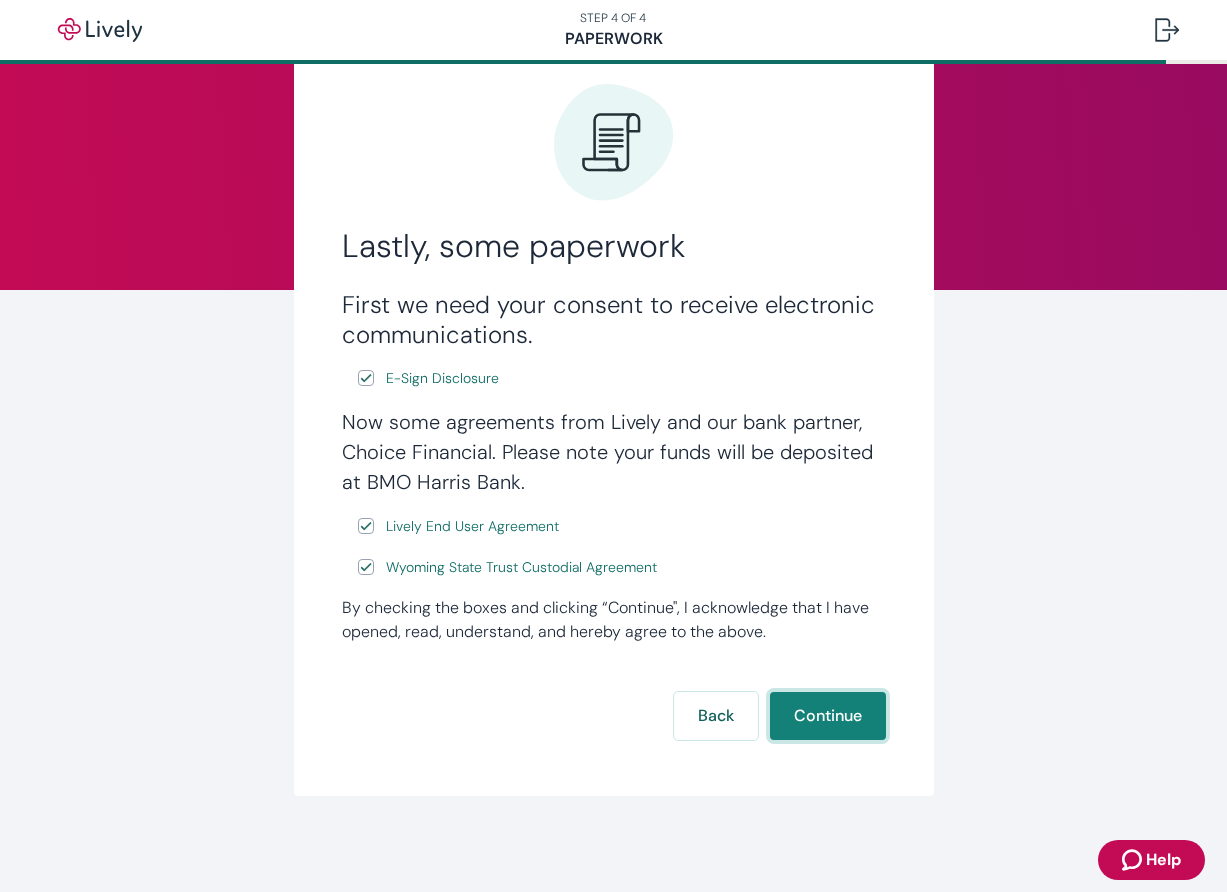 click on "Continue" at bounding box center (828, 716) 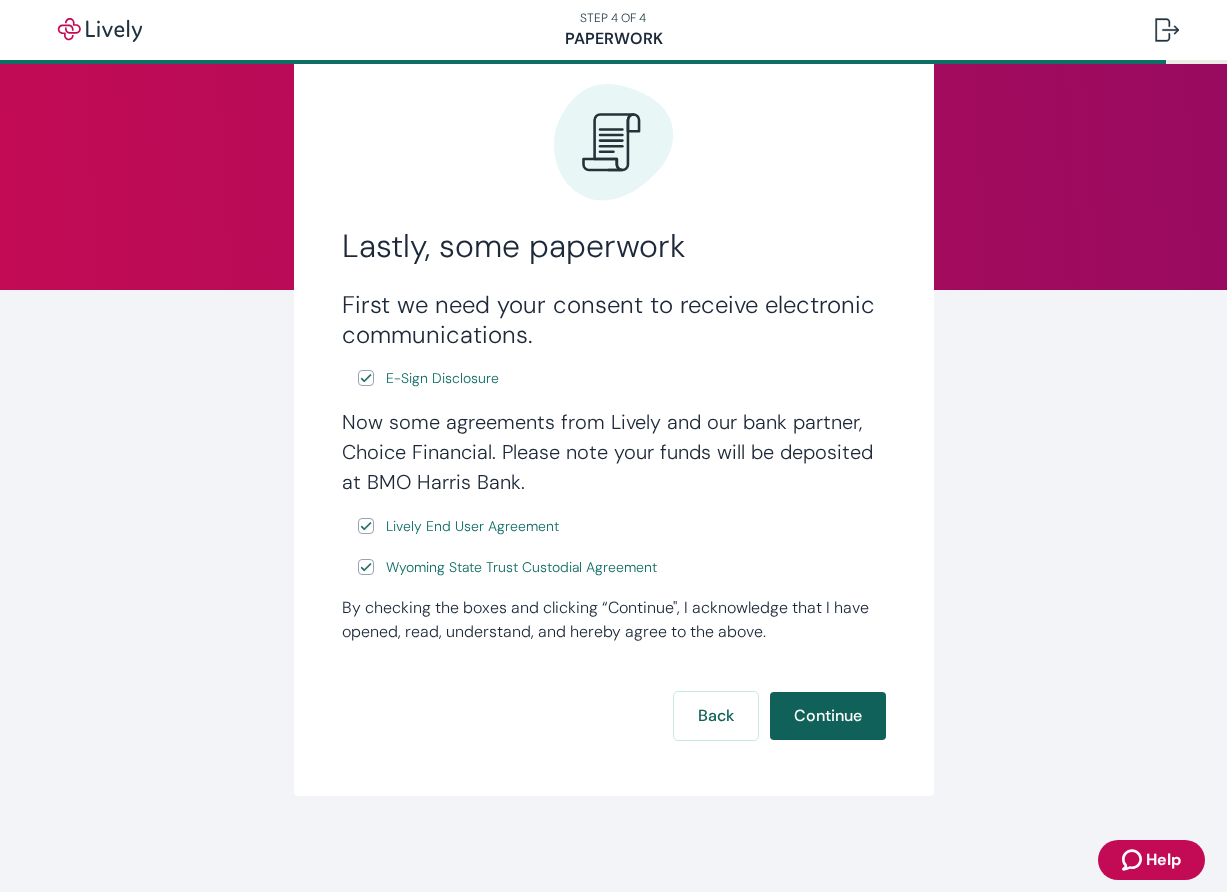 scroll, scrollTop: 0, scrollLeft: 0, axis: both 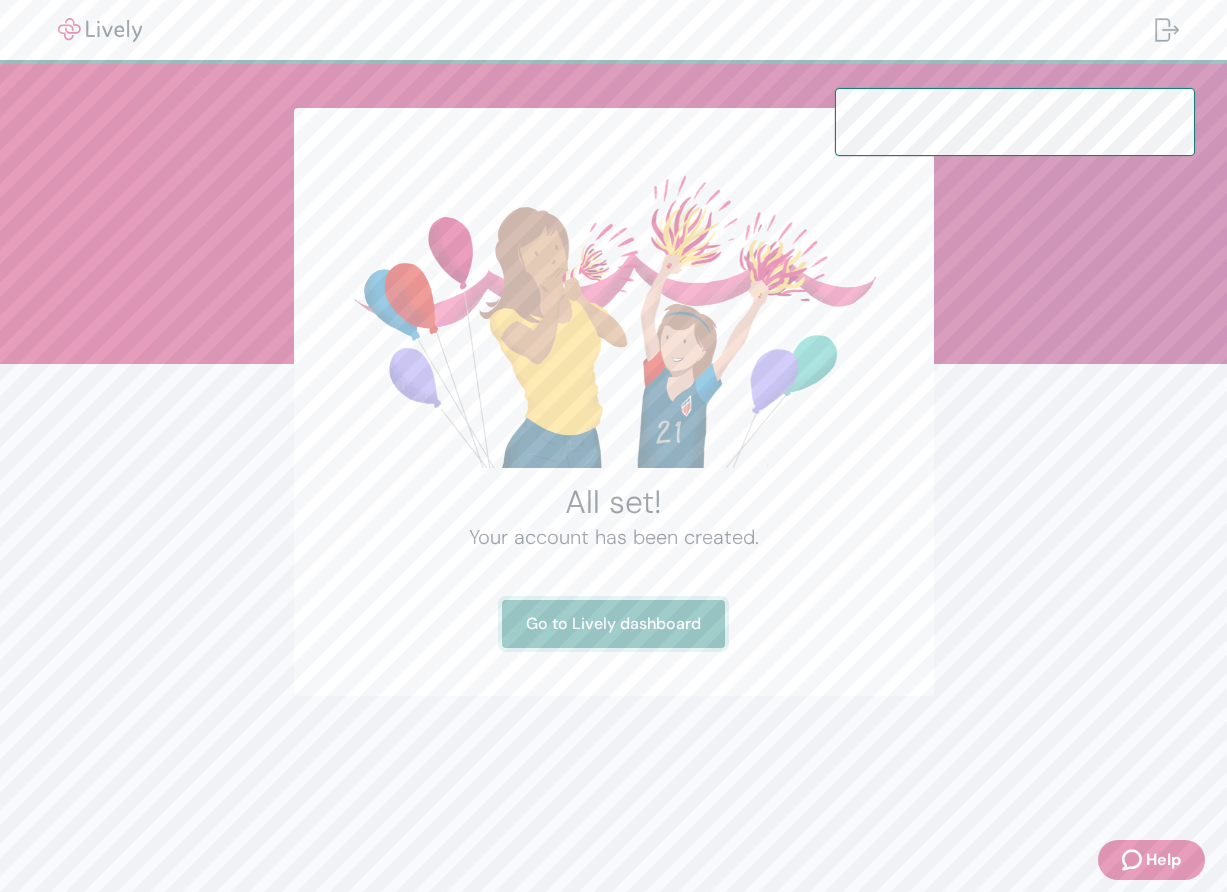 click on "Go to Lively dashboard" at bounding box center (613, 624) 